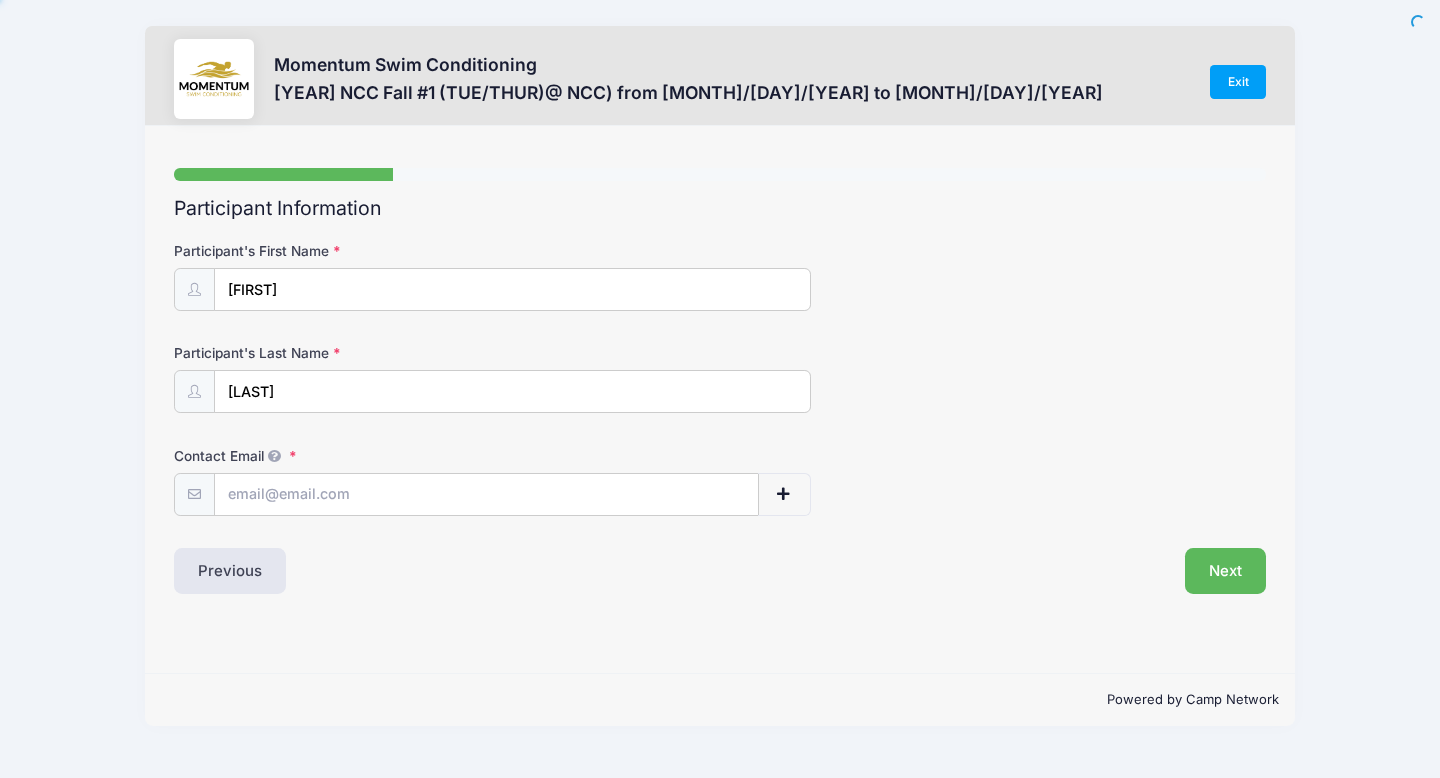 scroll, scrollTop: 0, scrollLeft: 0, axis: both 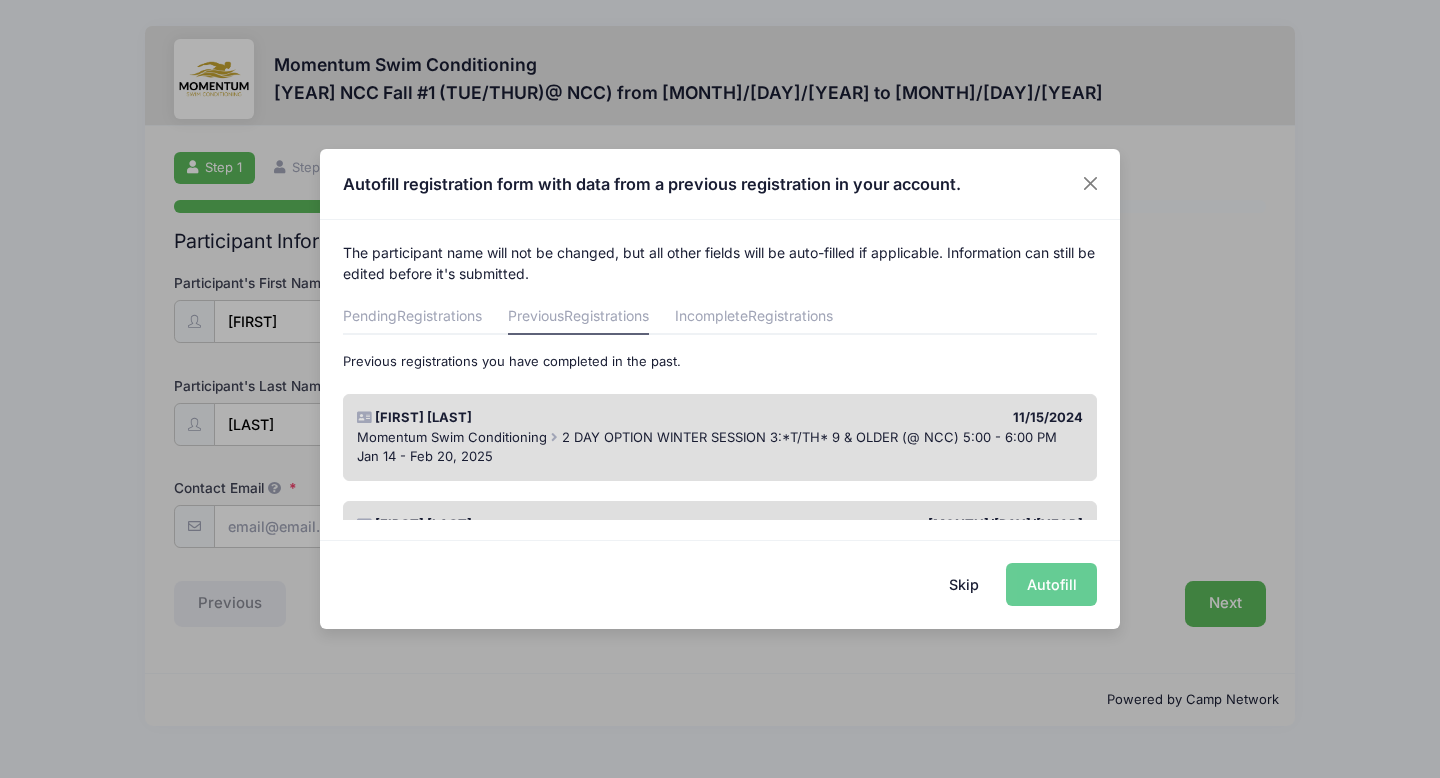 click on "Skip
Autofill" at bounding box center (720, 584) 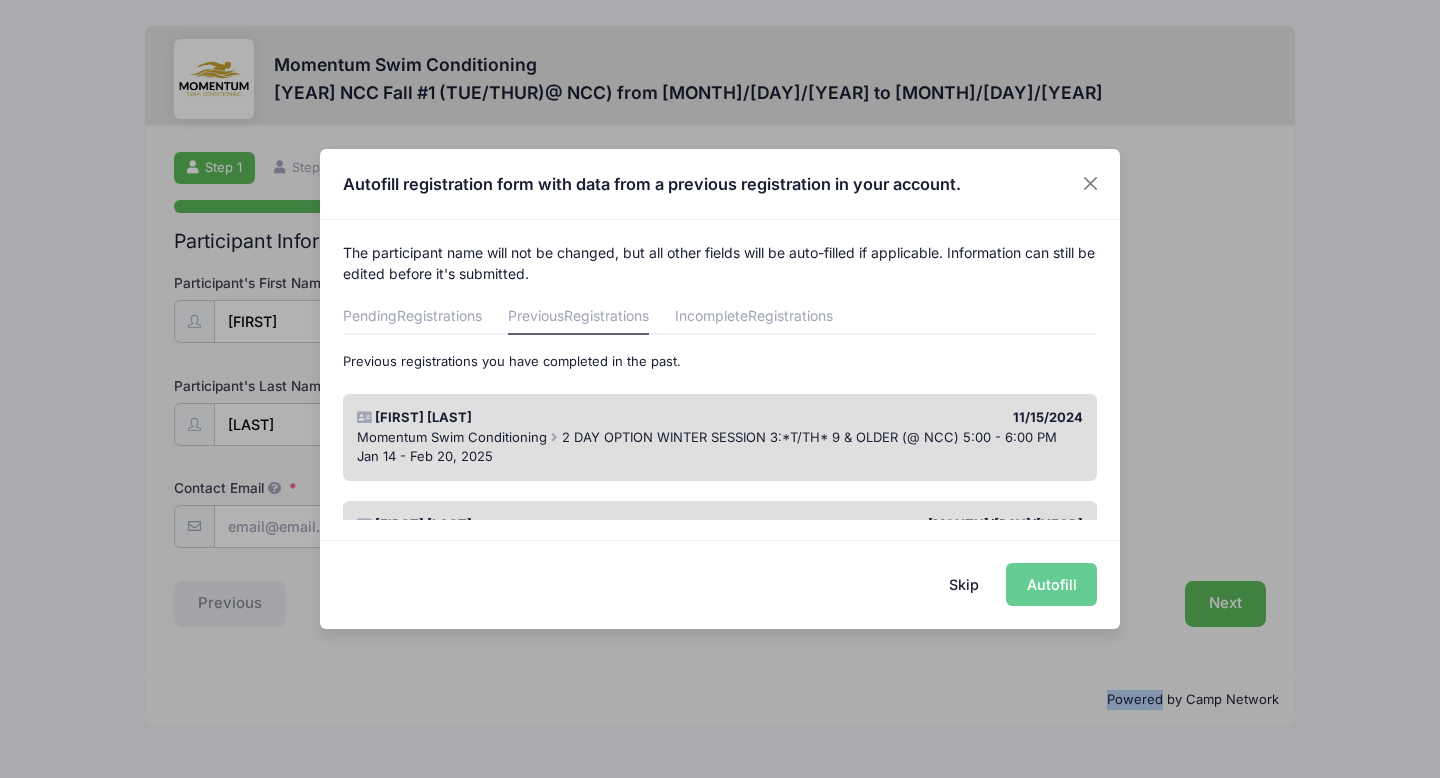 click on "Skip
Autofill" at bounding box center [720, 584] 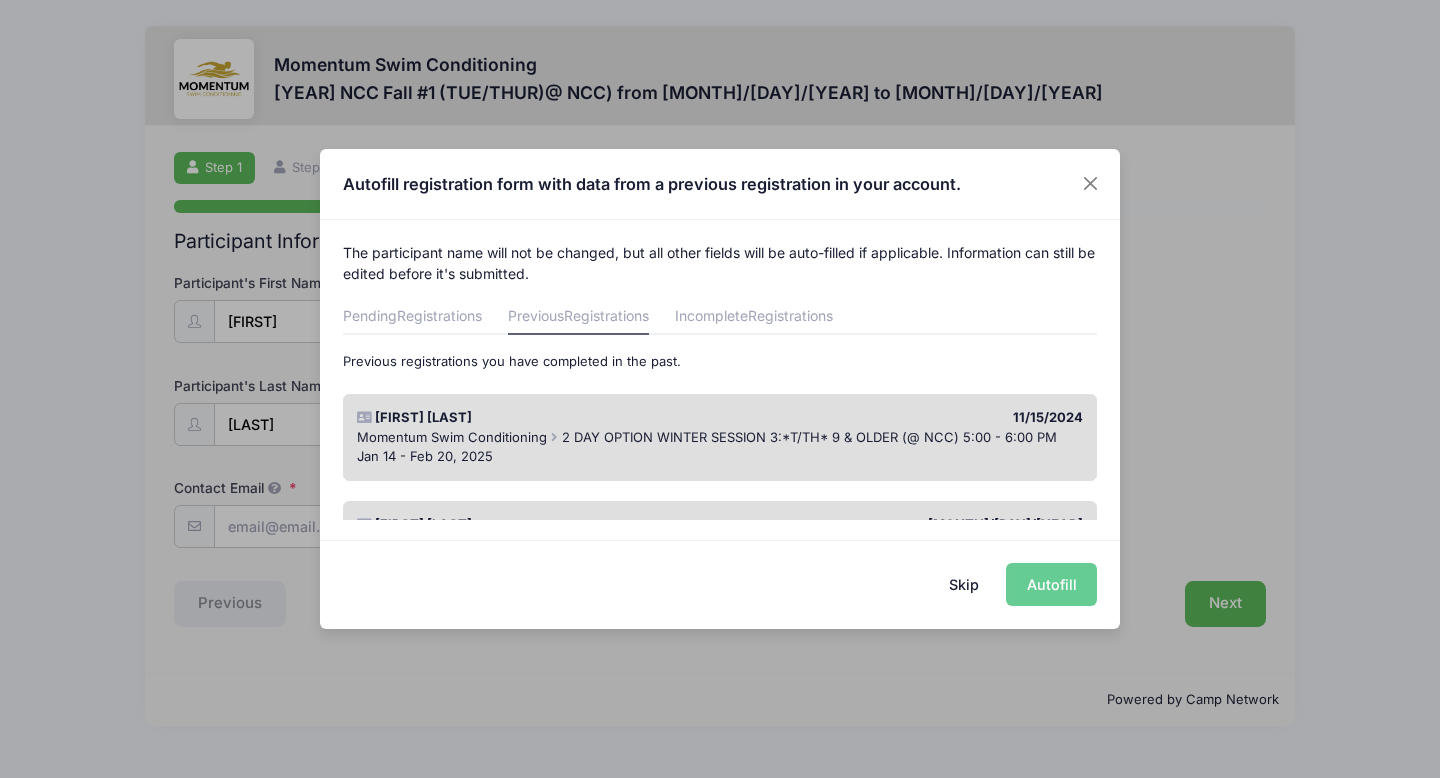 click on "2 DAY OPTION WINTER SESSION 3:*T/TH* 9 & OLDER (@ NCC) 5:00 - 6:00 PM" at bounding box center (809, 437) 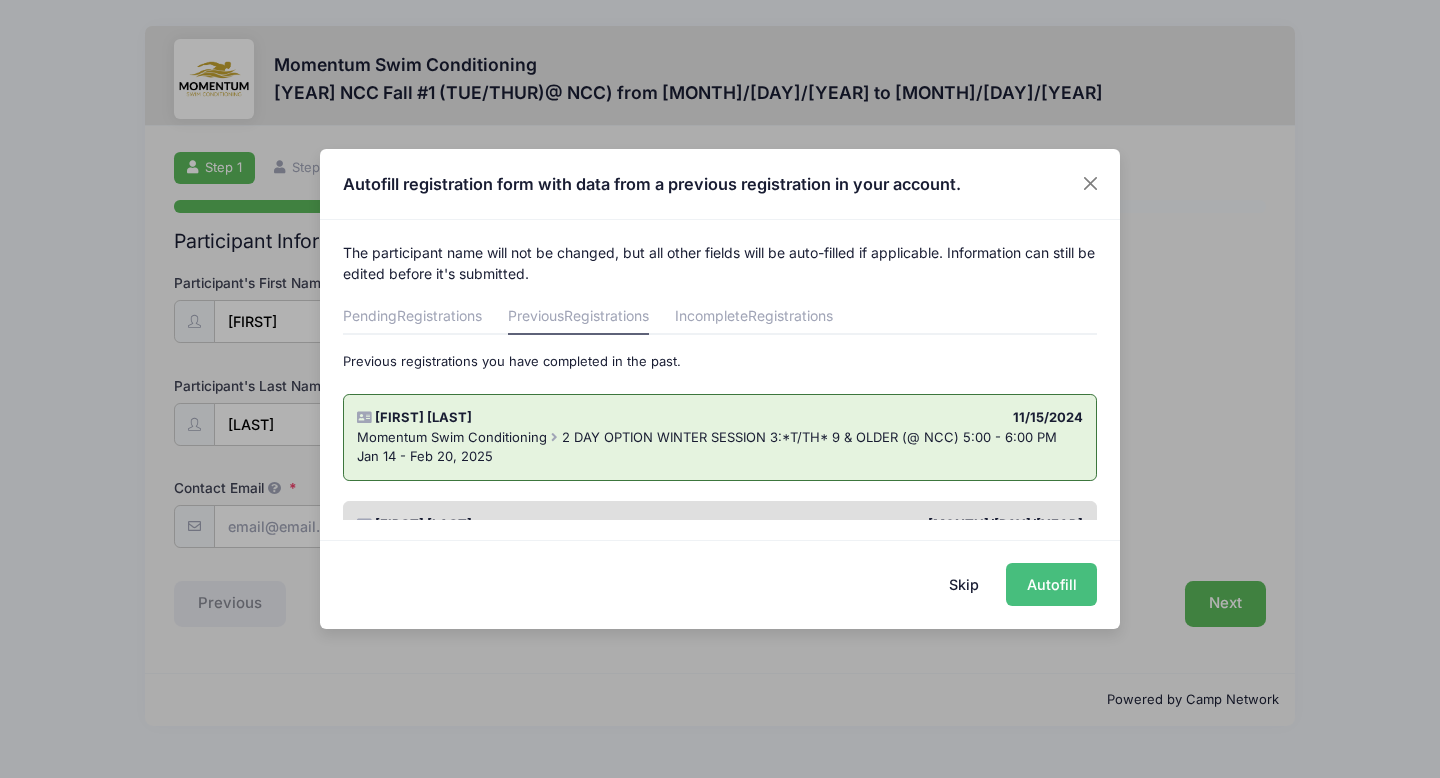 click on "Autofill" at bounding box center (1051, 584) 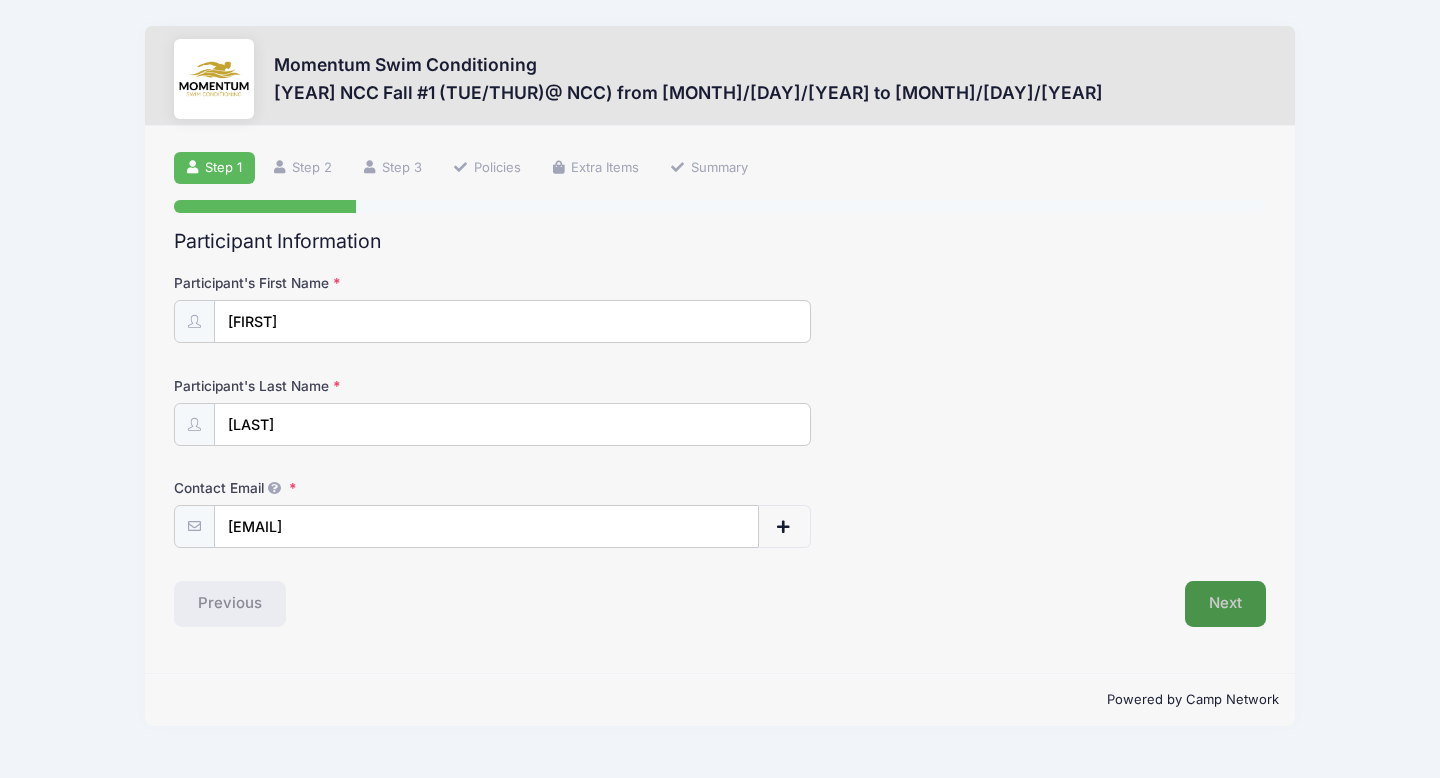 click on "Next" at bounding box center [1225, 604] 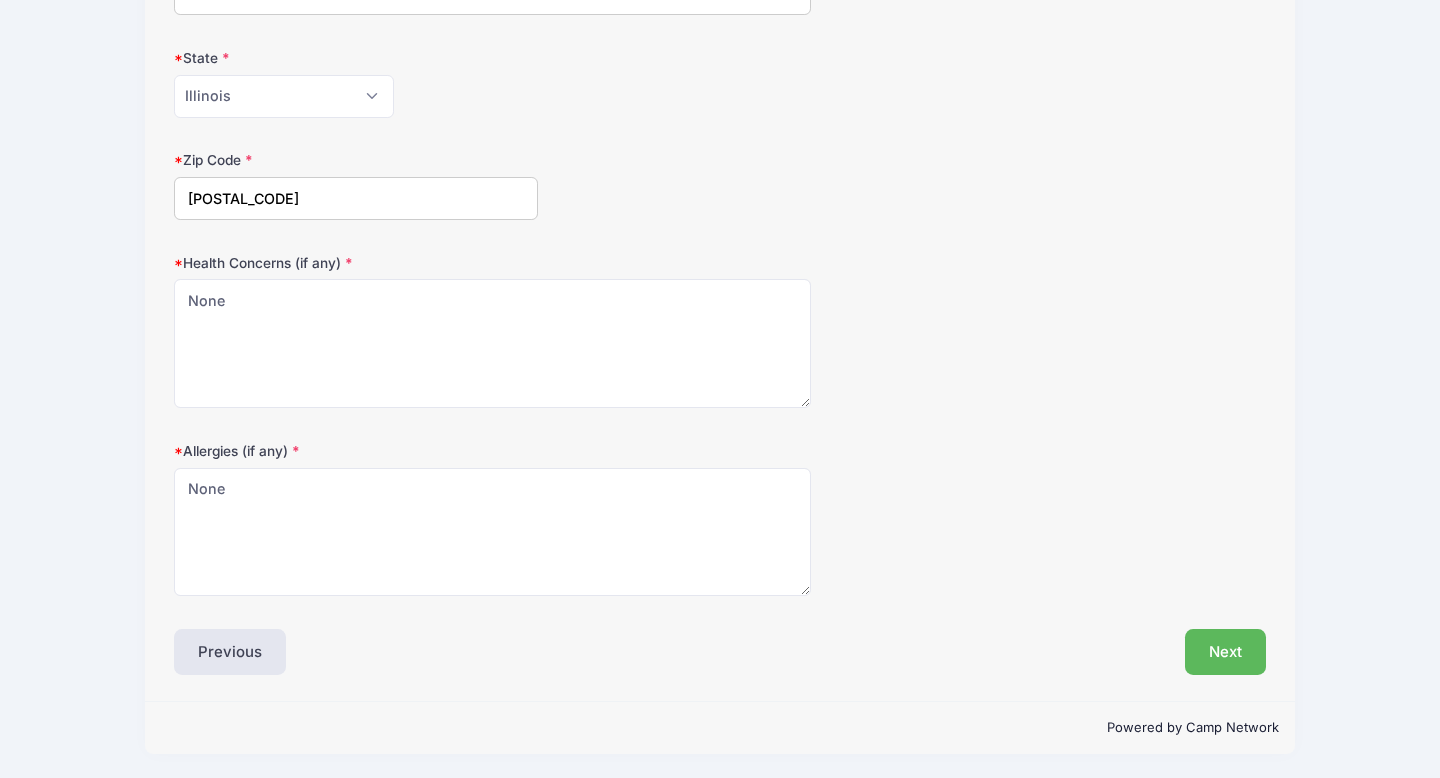 scroll, scrollTop: 534, scrollLeft: 0, axis: vertical 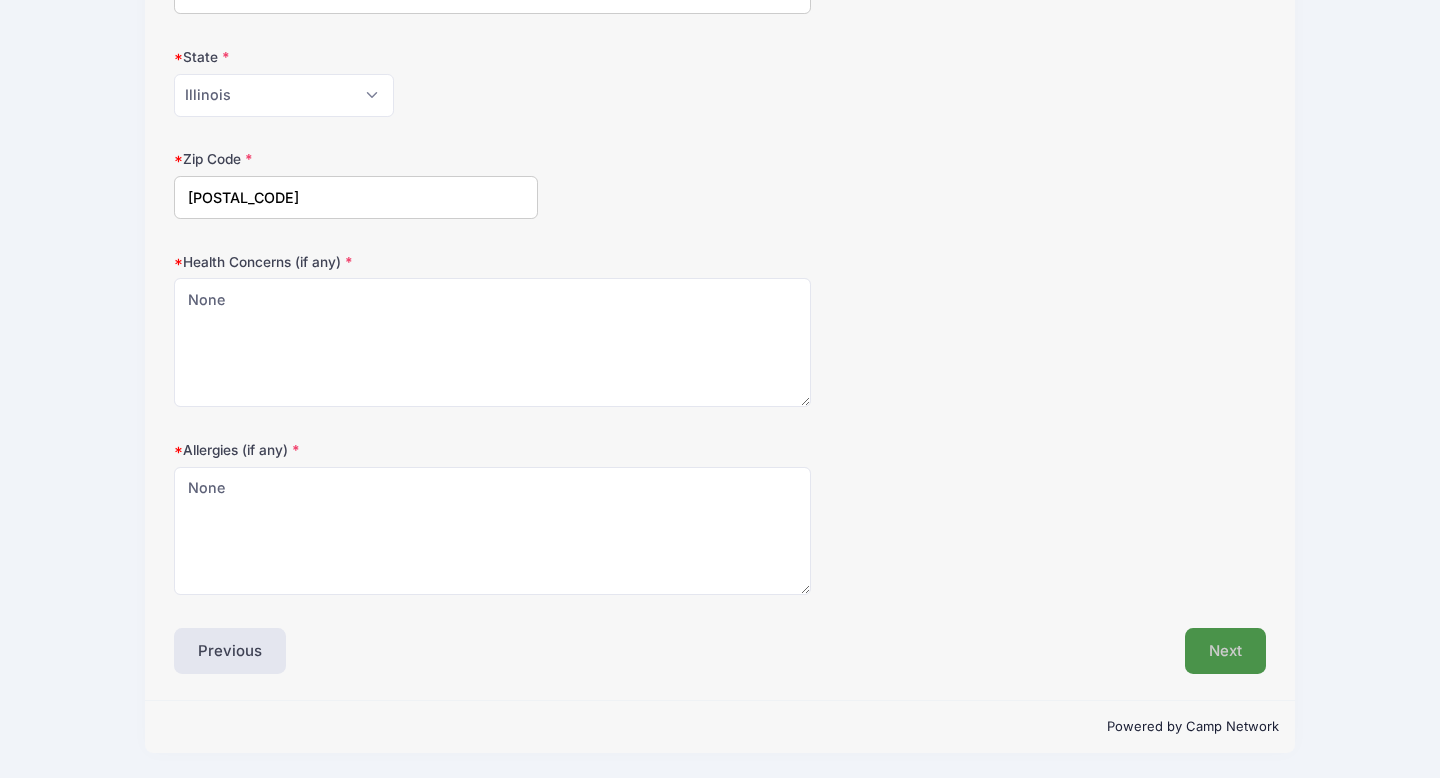 click on "Next" at bounding box center [1225, 651] 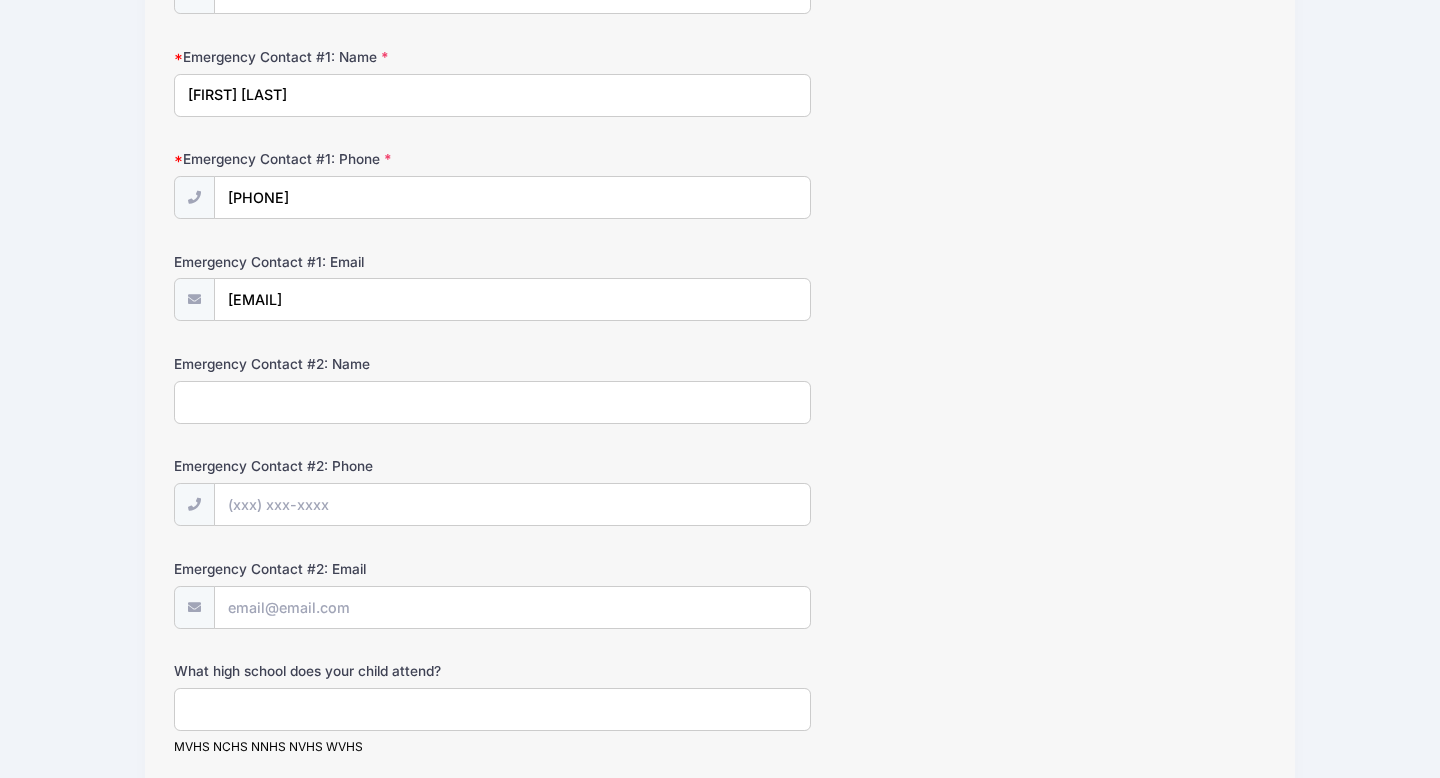 scroll, scrollTop: 0, scrollLeft: 0, axis: both 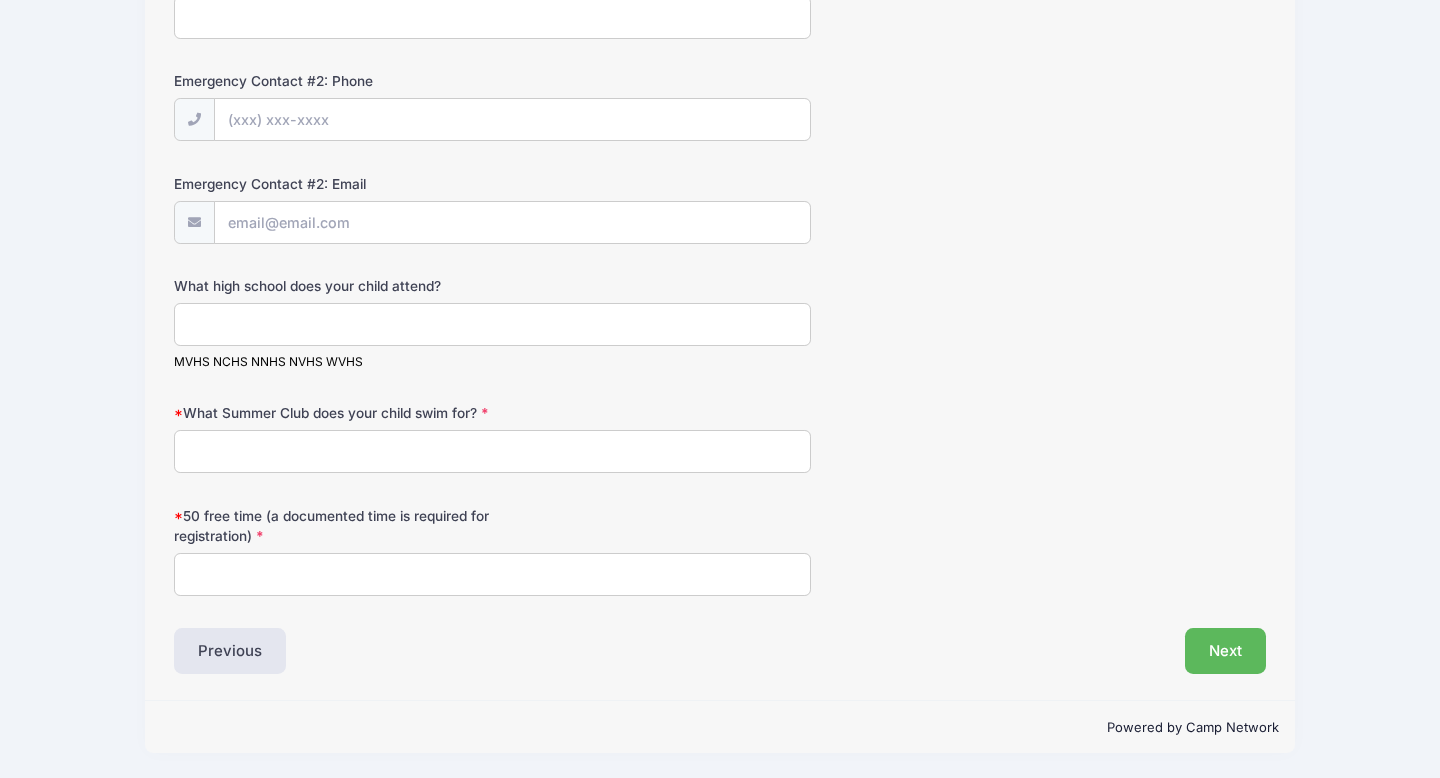 click on "What Summer Club does your child swim for?" at bounding box center [492, 451] 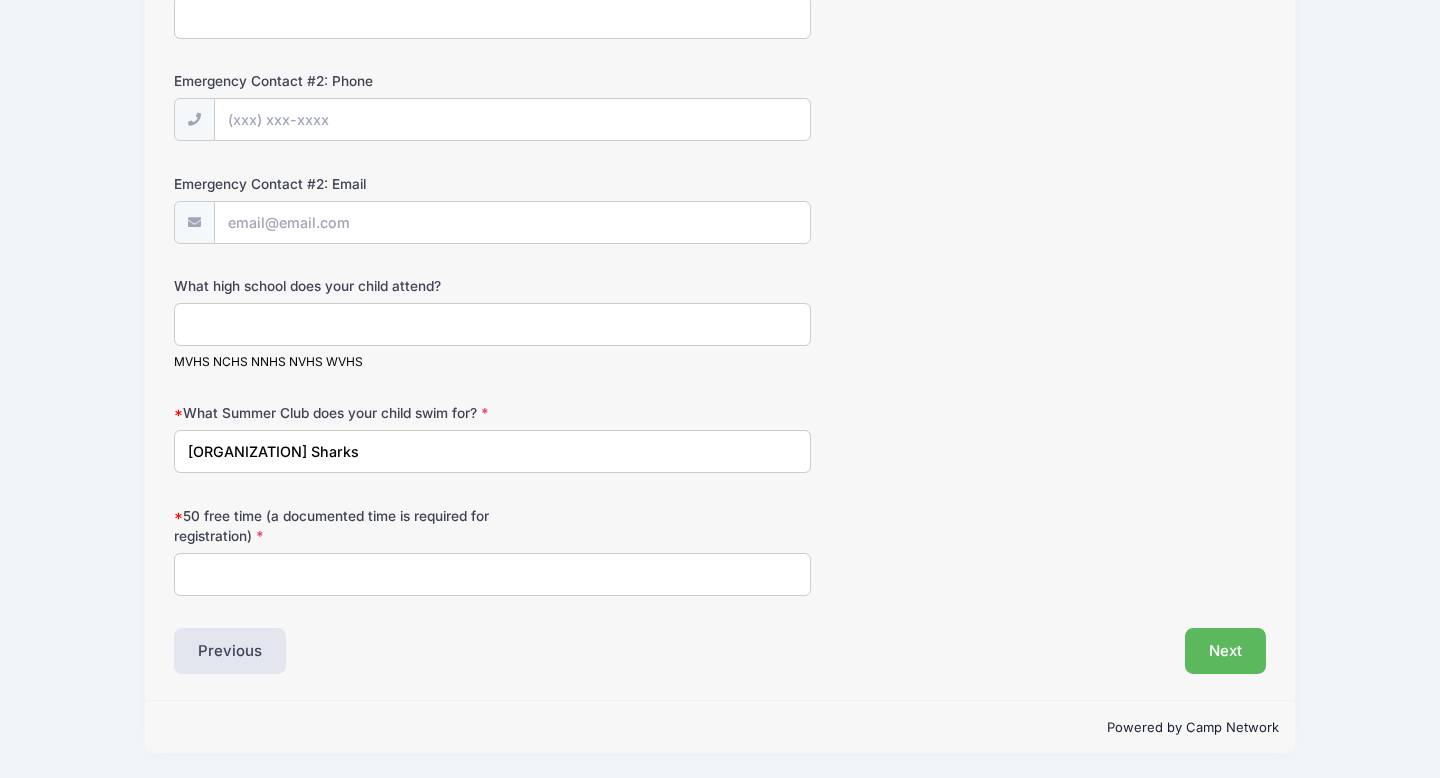 type on "[ORGANIZATION] Sharks" 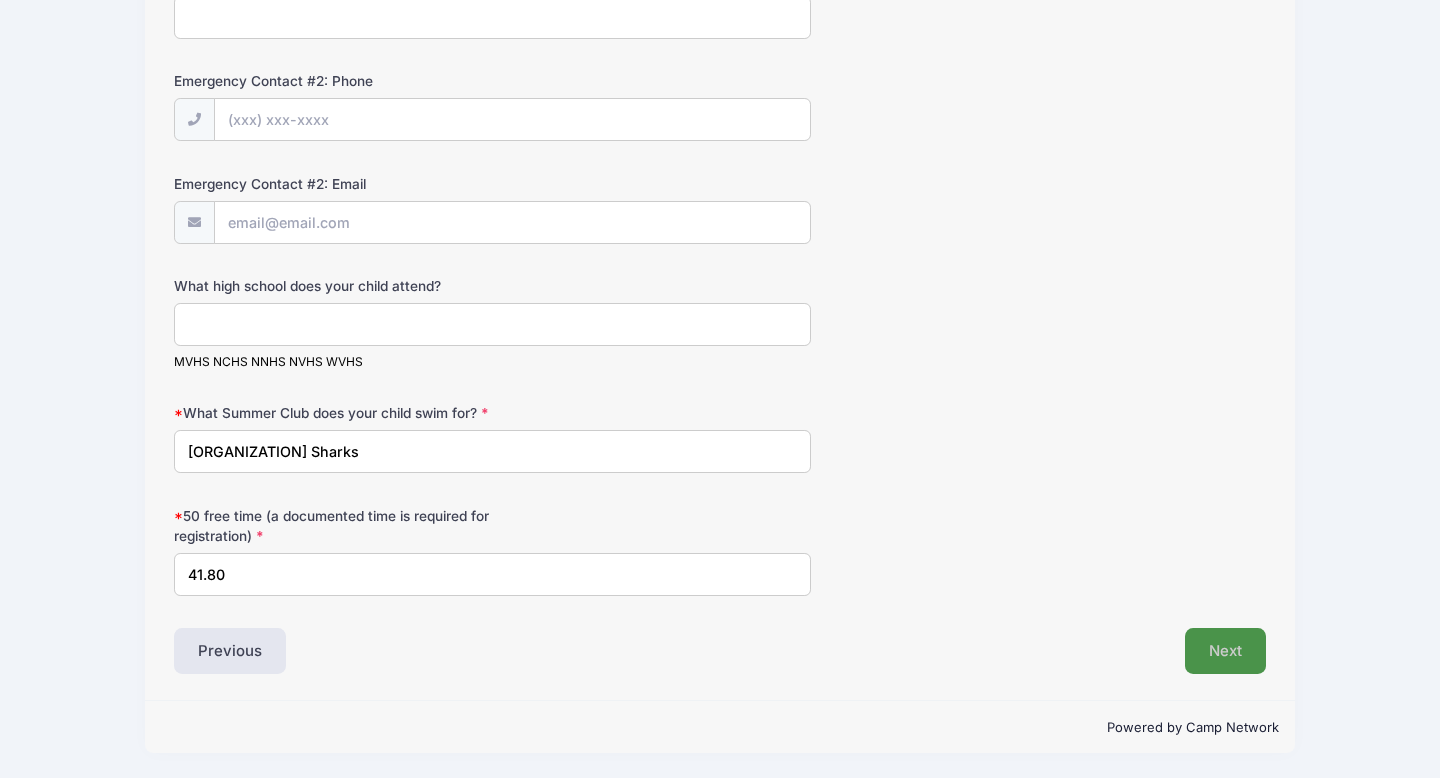 type on "41.80" 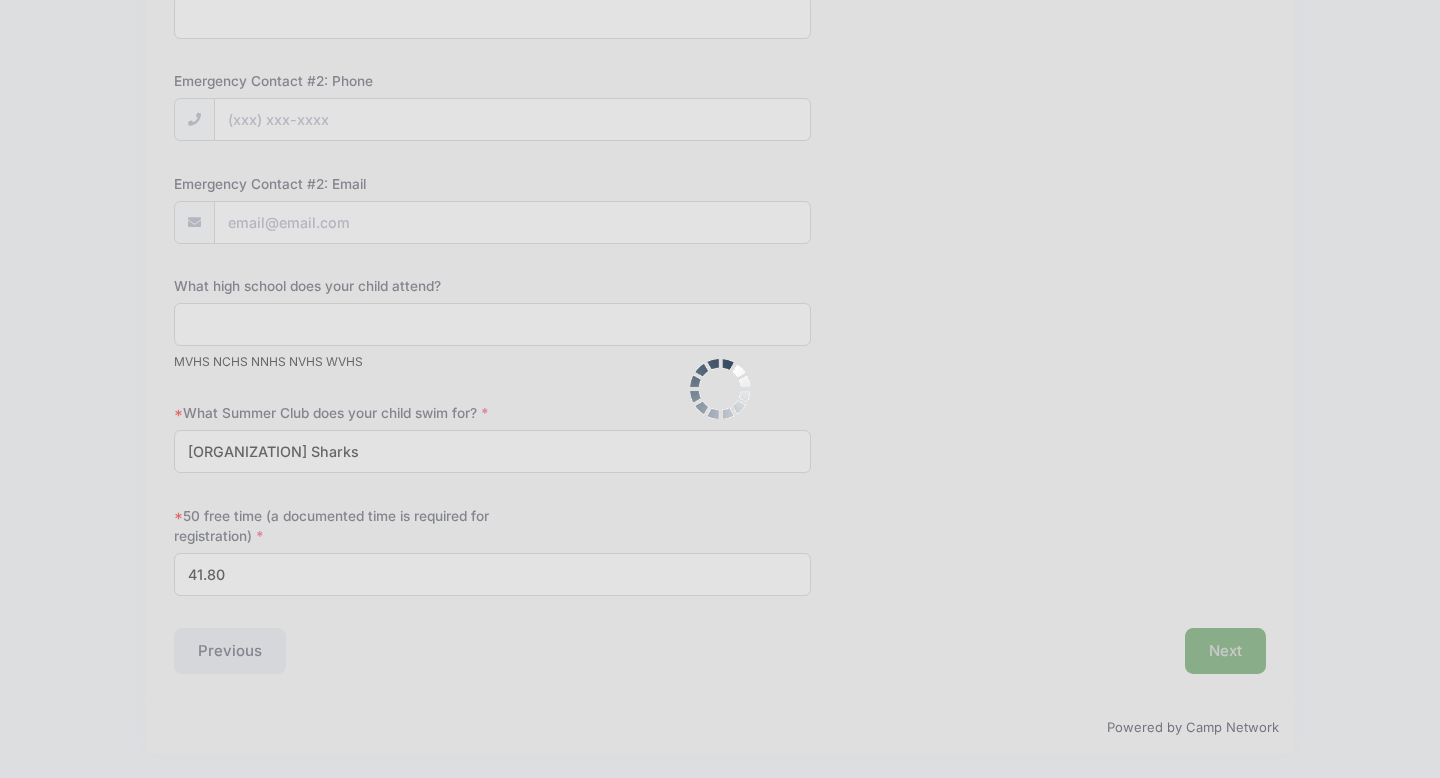 scroll, scrollTop: 0, scrollLeft: 0, axis: both 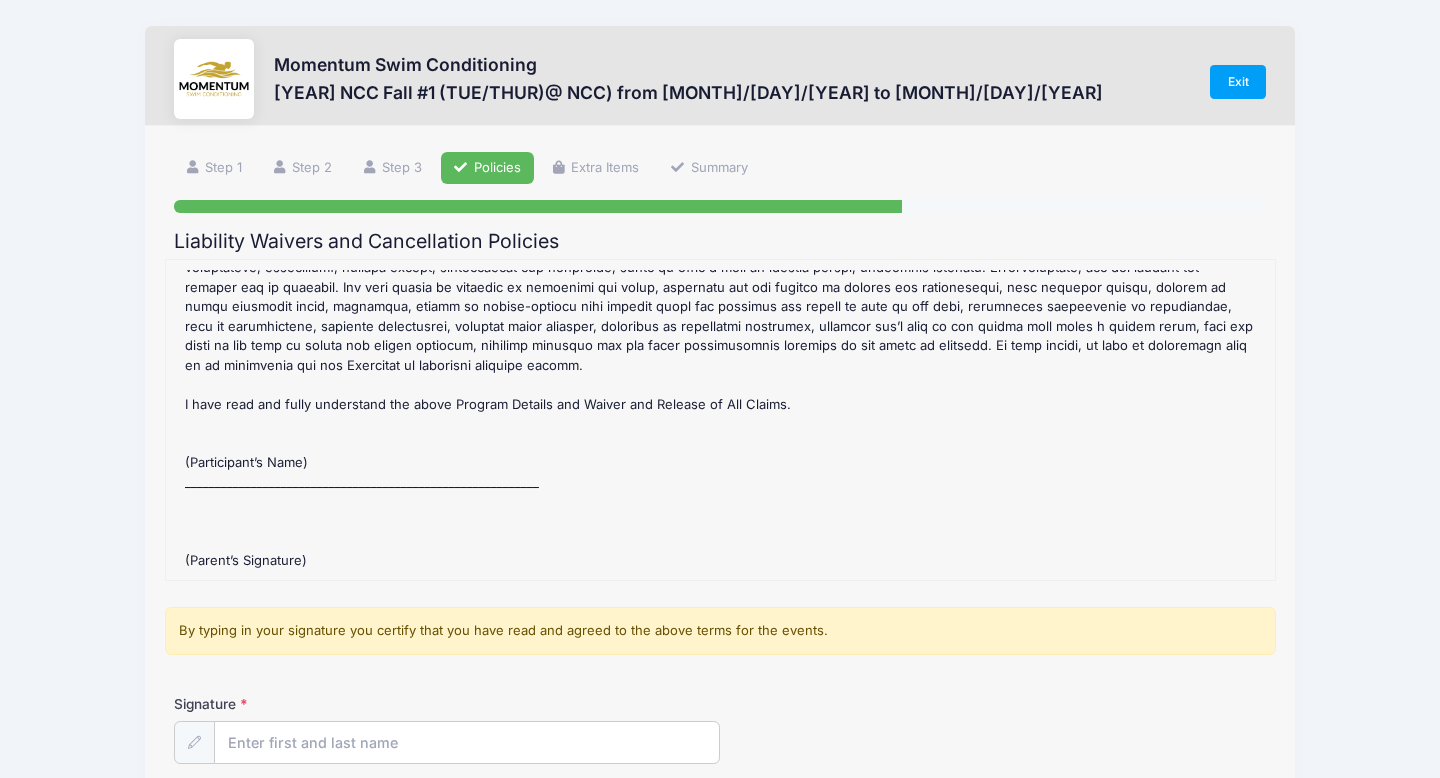 click on "2025 NCC Fall #1 (TUE/THUR)@ NCC) Refund Policy :
CANCELLATION/REFUND POLICY
MOMENTUM SWIM has formed a firm NO REFUND POLICY concerning swimming fees for those registered with our program.  Our financial commitments involve annual contracts, based on swimmer registrations. We are obligated to fulfill these contracts regardless of the number of swimmers we have in the water at any time.
A confirmation email will be sent once registration is completed and payment is received. NO REFUNDS will be issued for any reason within one week of the start of a session.
Understandably many of our registered swimmers will experience, at some time during the season, illness, injury, over-commitment, decreased interest or problems that may take them out of the water. While we regret these problems, NO REFUND OF FEES can be made for swimmers who are out of the water.
2025 NCC Fall #1 (TUE/THUR)@ NCC) Waiver(s) :
MOMENTUM SWIM CONDITIONING
Program Waiver & Release of All Claims" at bounding box center (720, 420) 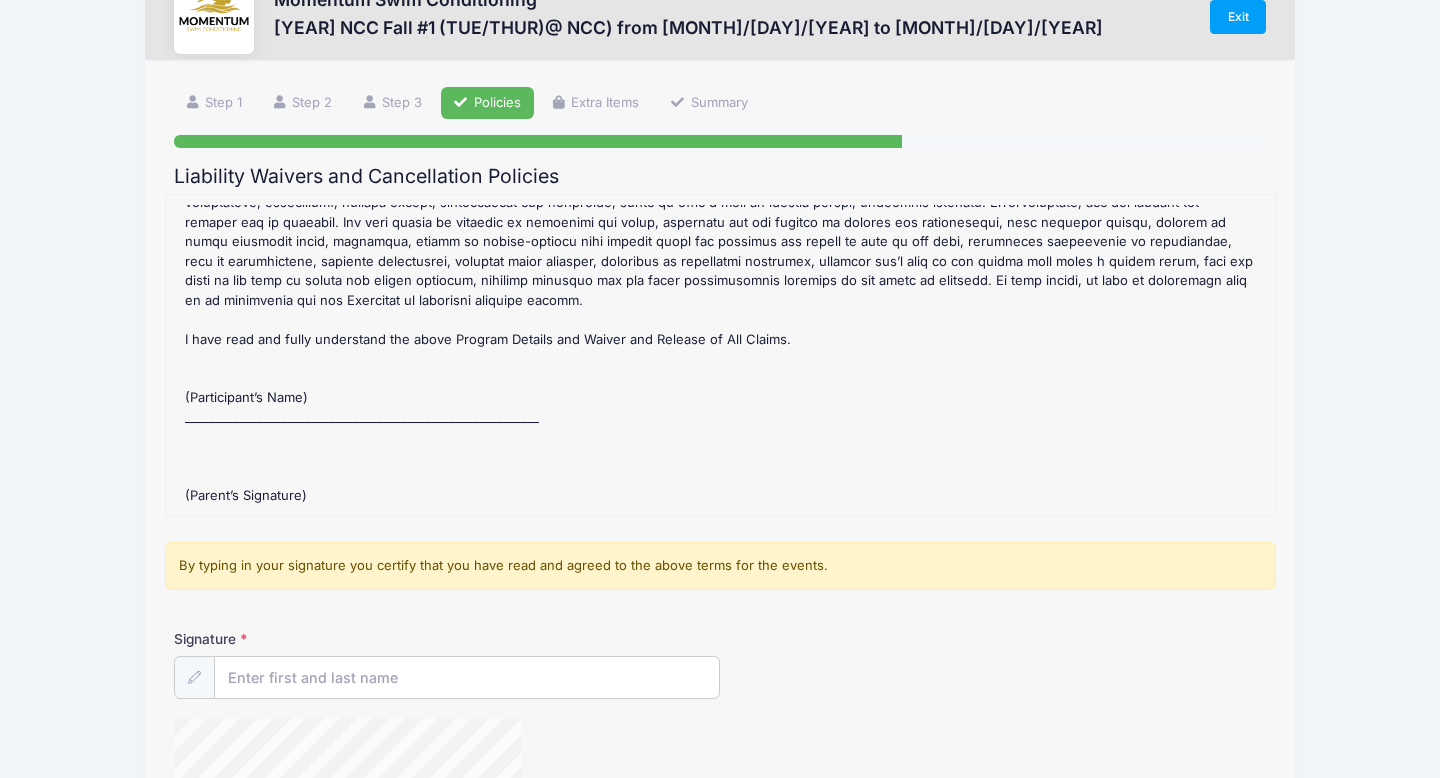 scroll, scrollTop: 79, scrollLeft: 0, axis: vertical 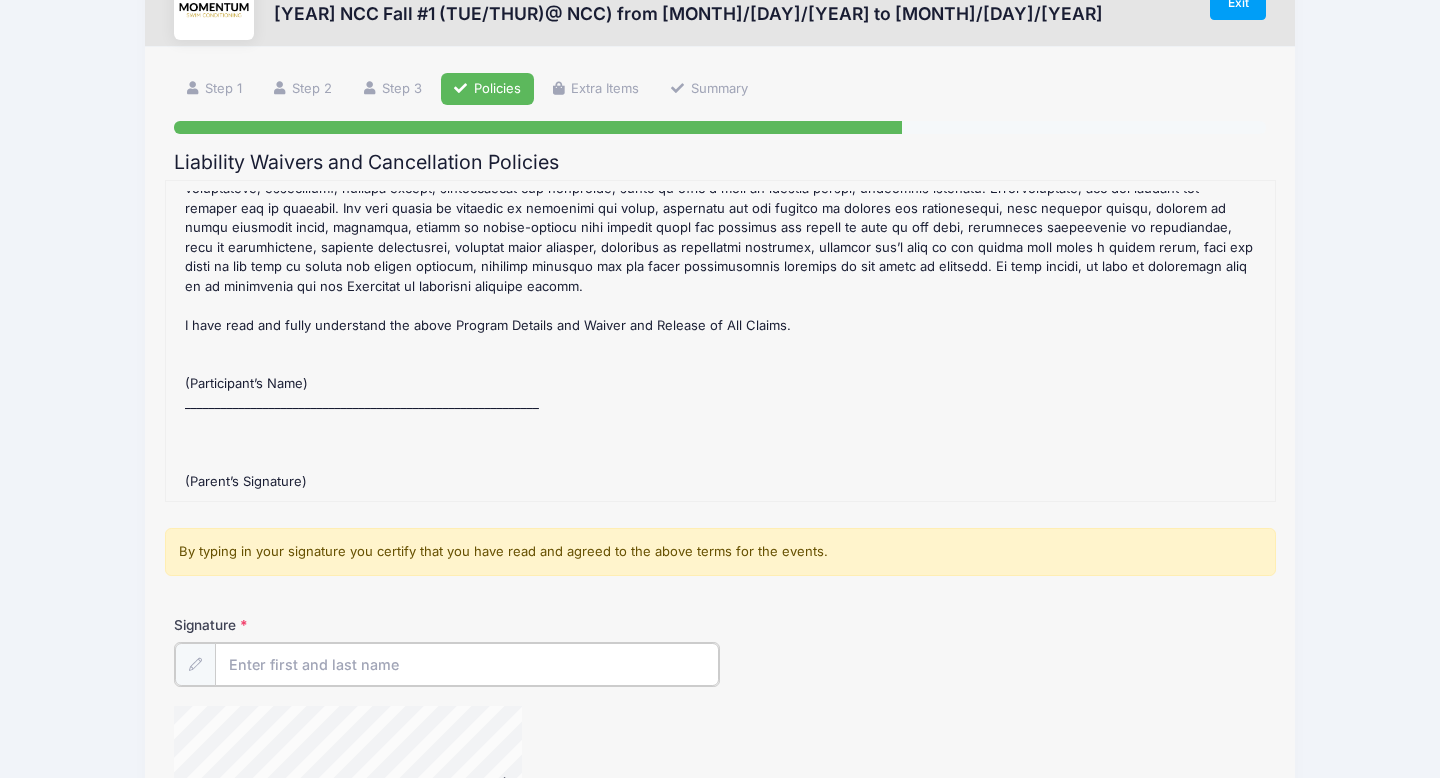 click on "Signature" at bounding box center [467, 664] 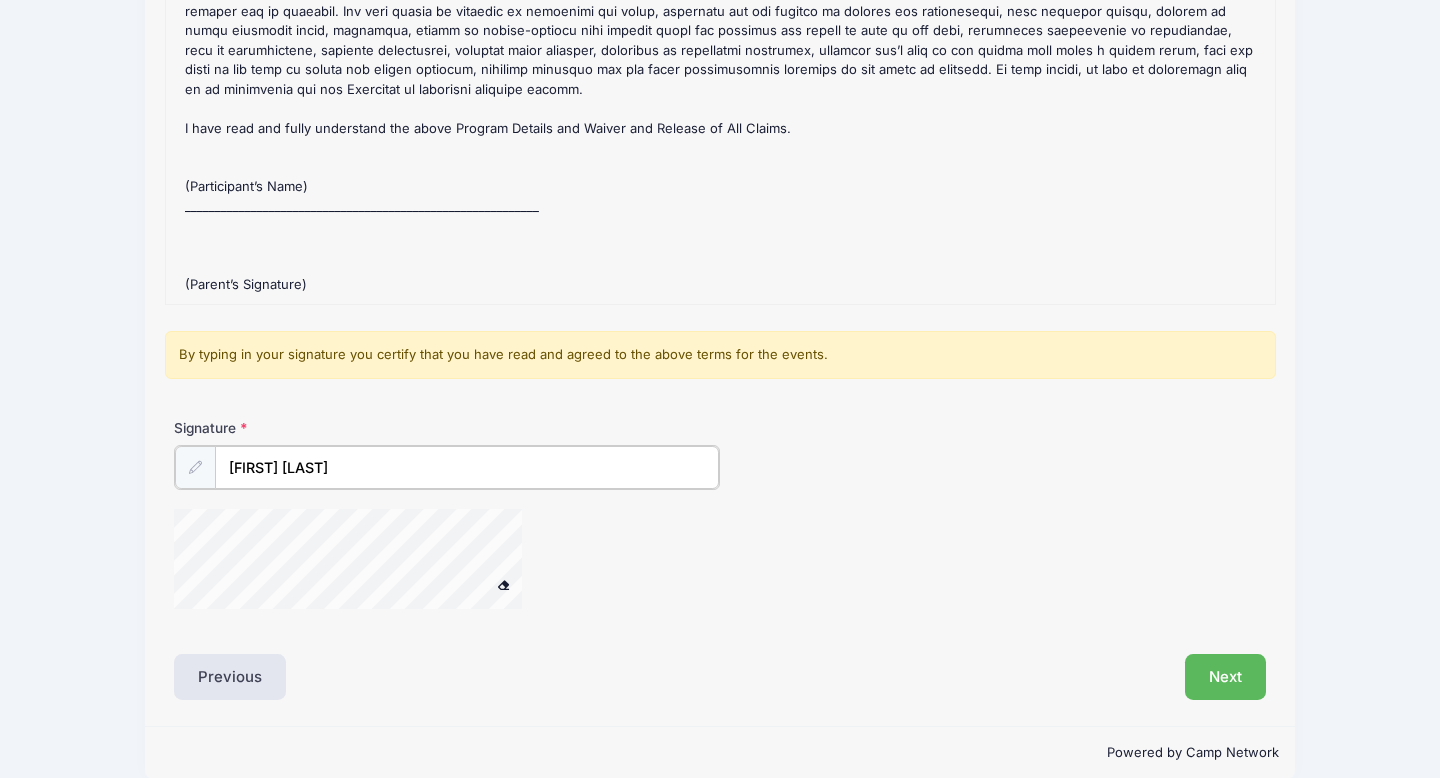 scroll, scrollTop: 301, scrollLeft: 0, axis: vertical 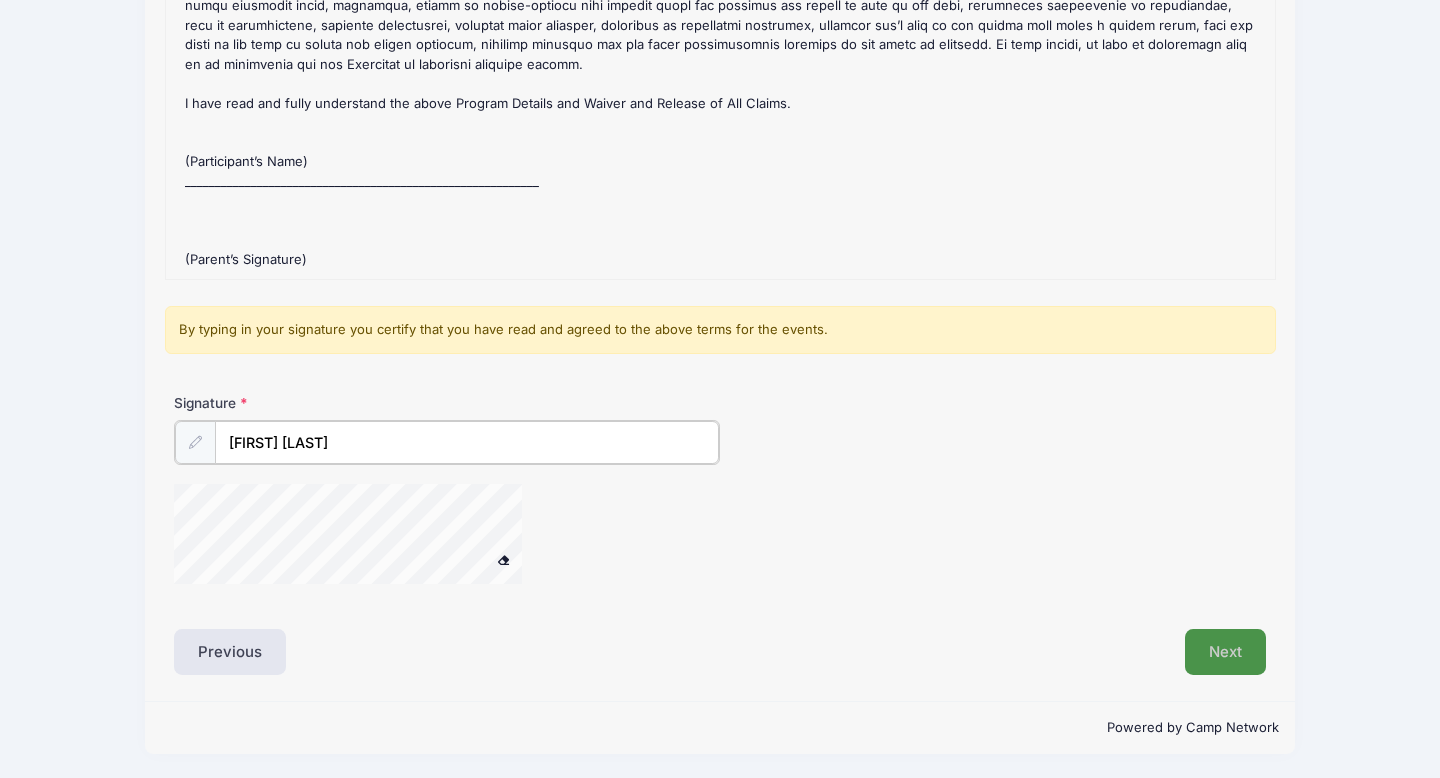 type on "[FIRST] [LAST]" 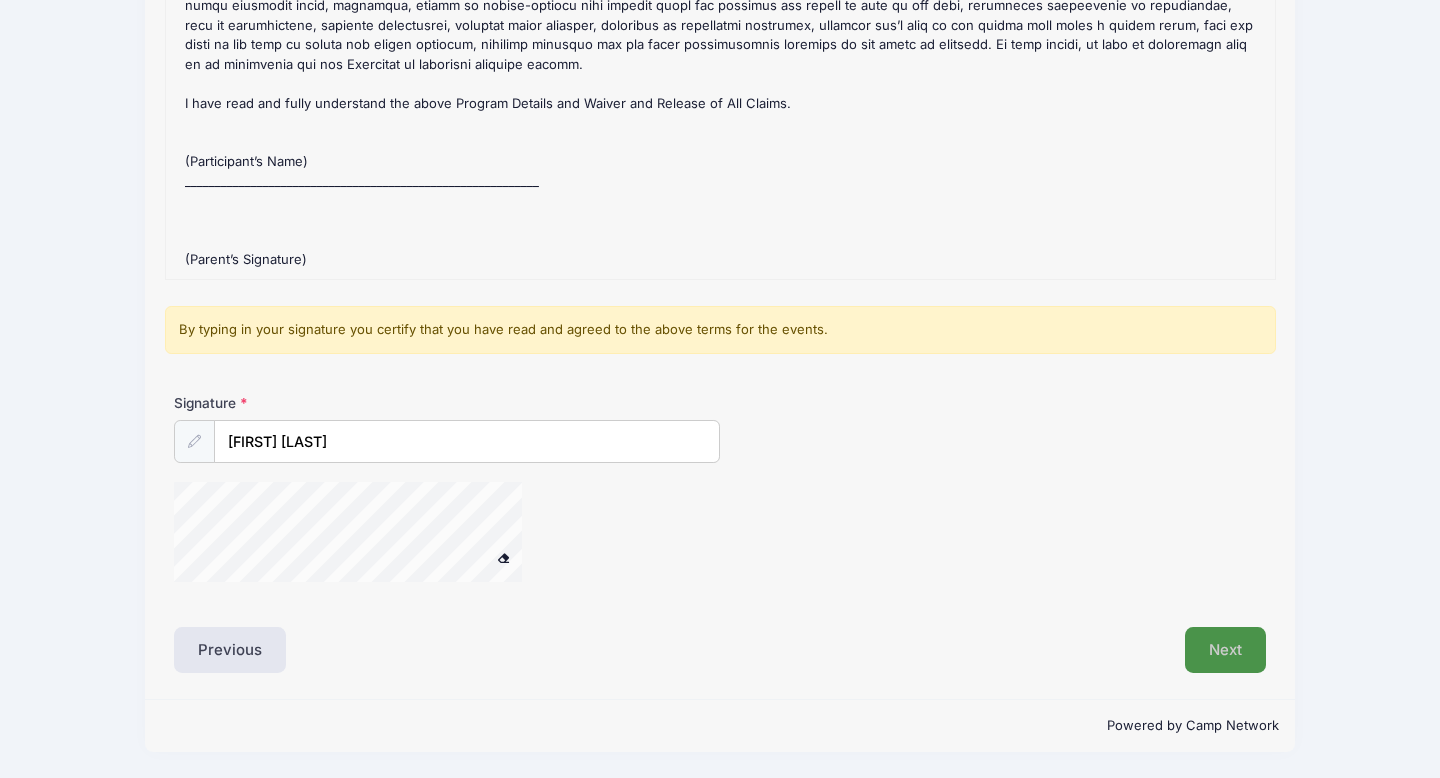 click on "Next" at bounding box center (1225, 650) 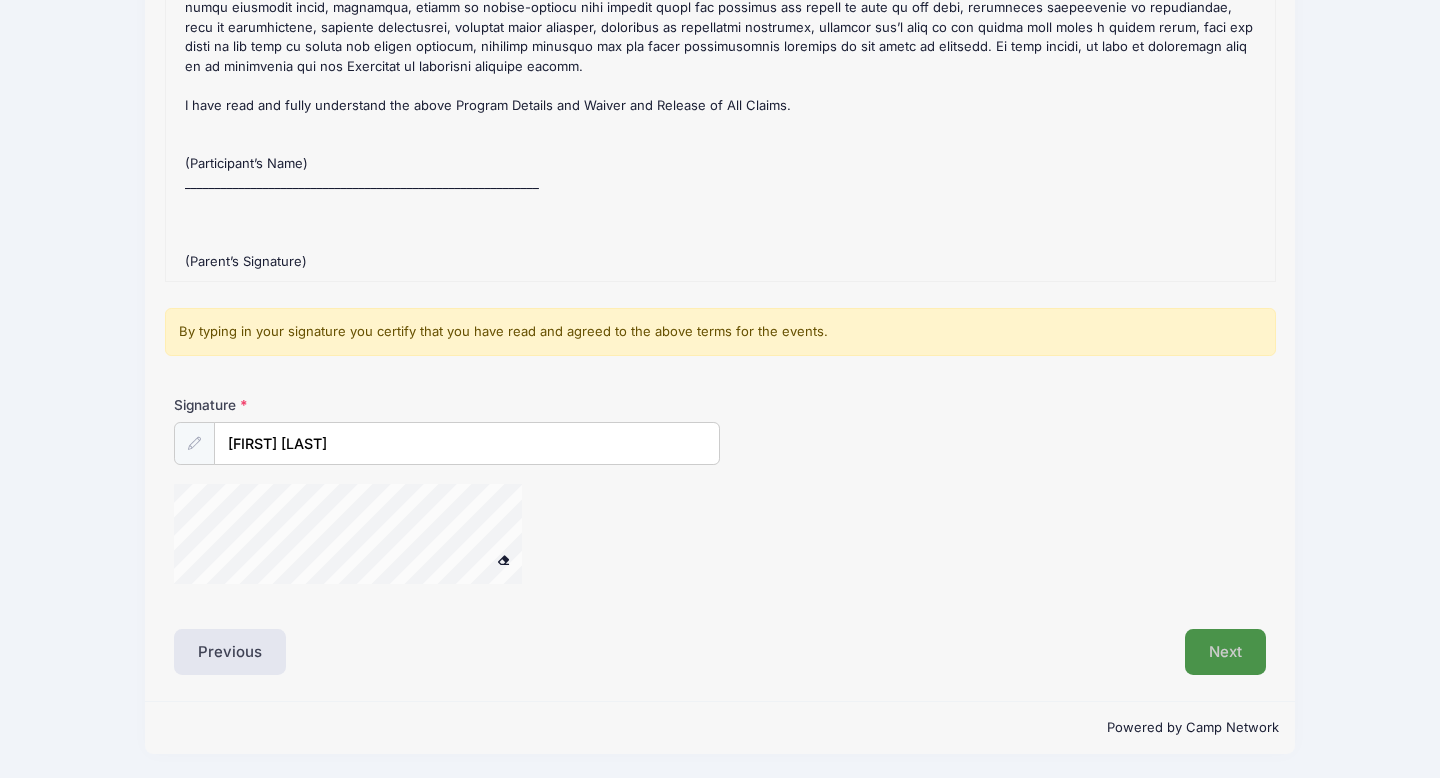 click on "Next" at bounding box center (1225, 652) 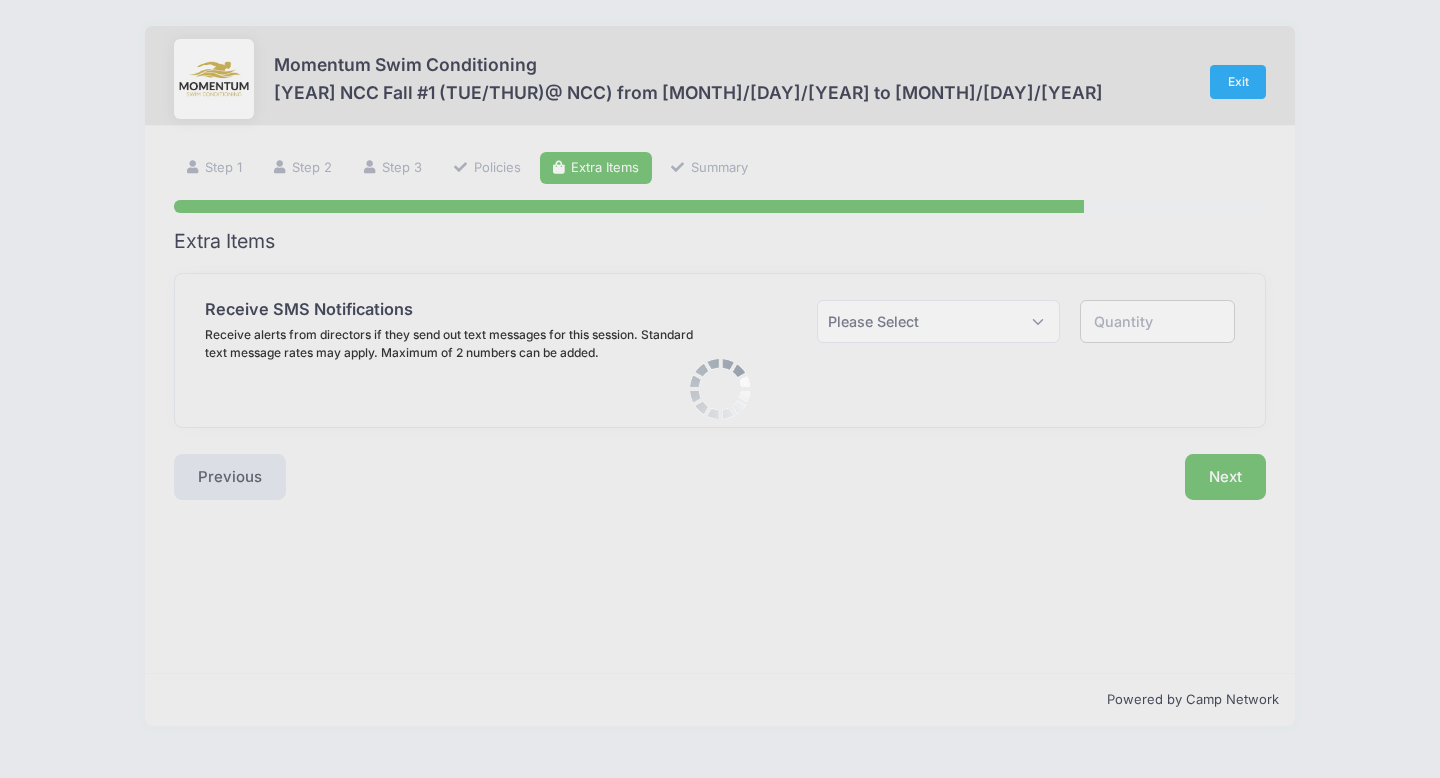 scroll, scrollTop: 0, scrollLeft: 0, axis: both 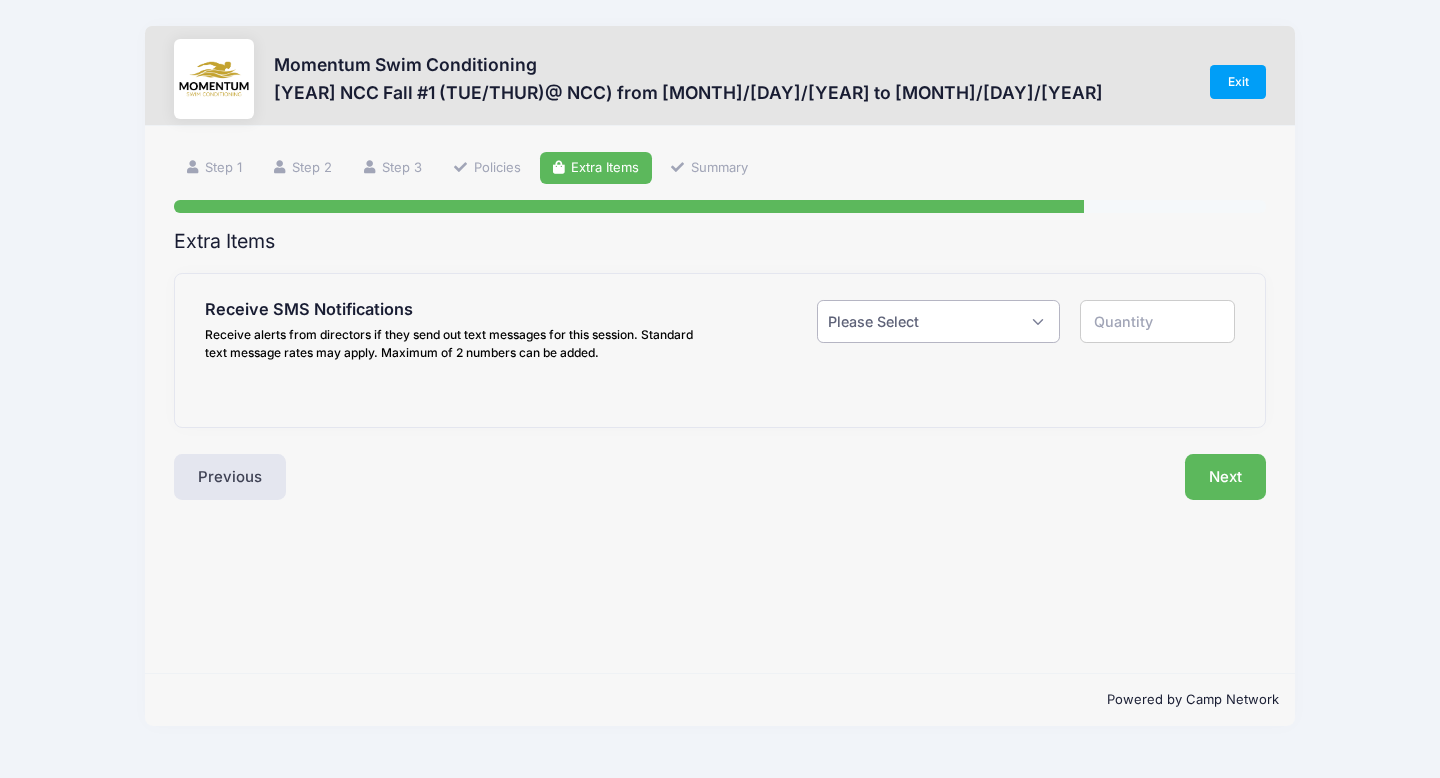 click on "Please Select Yes ($0.00)
No" at bounding box center (938, 321) 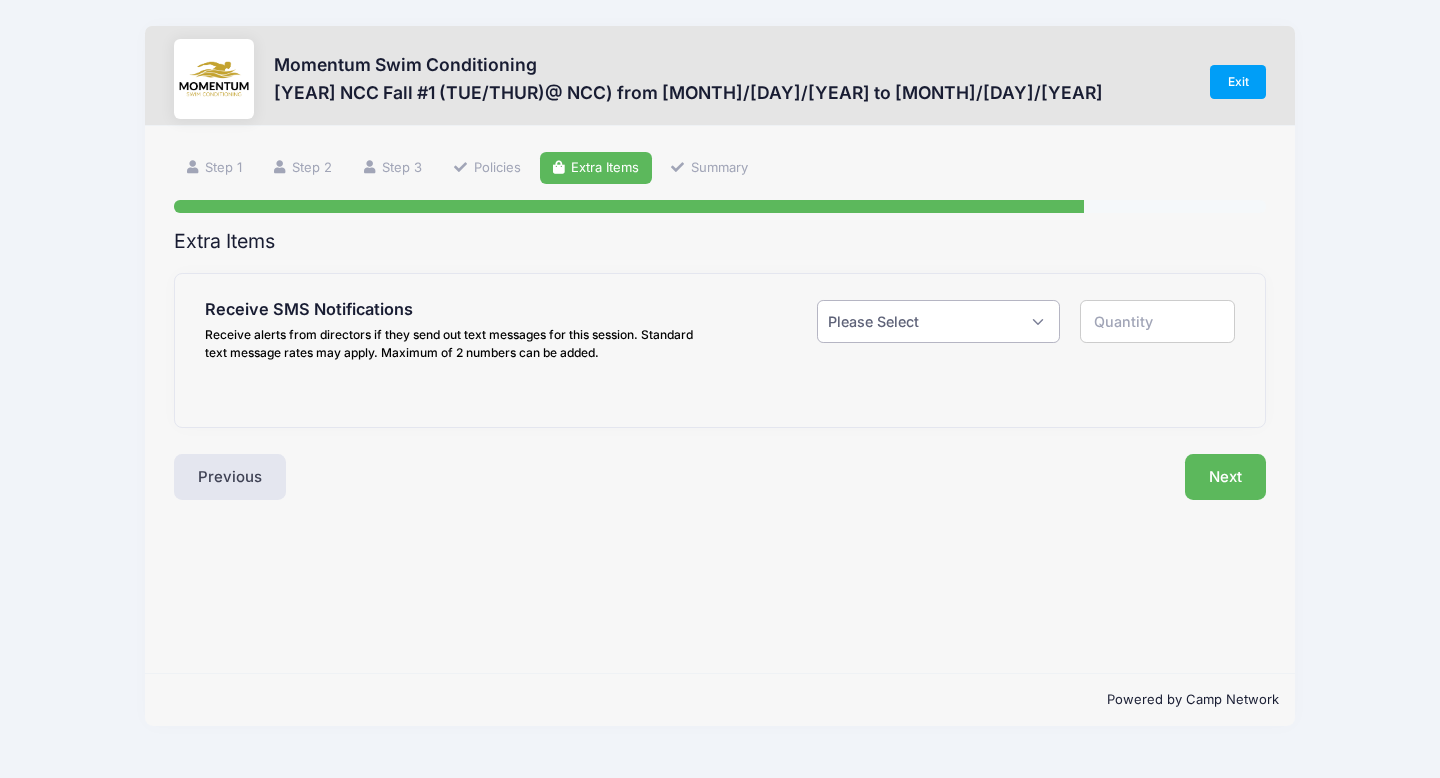 select on "1" 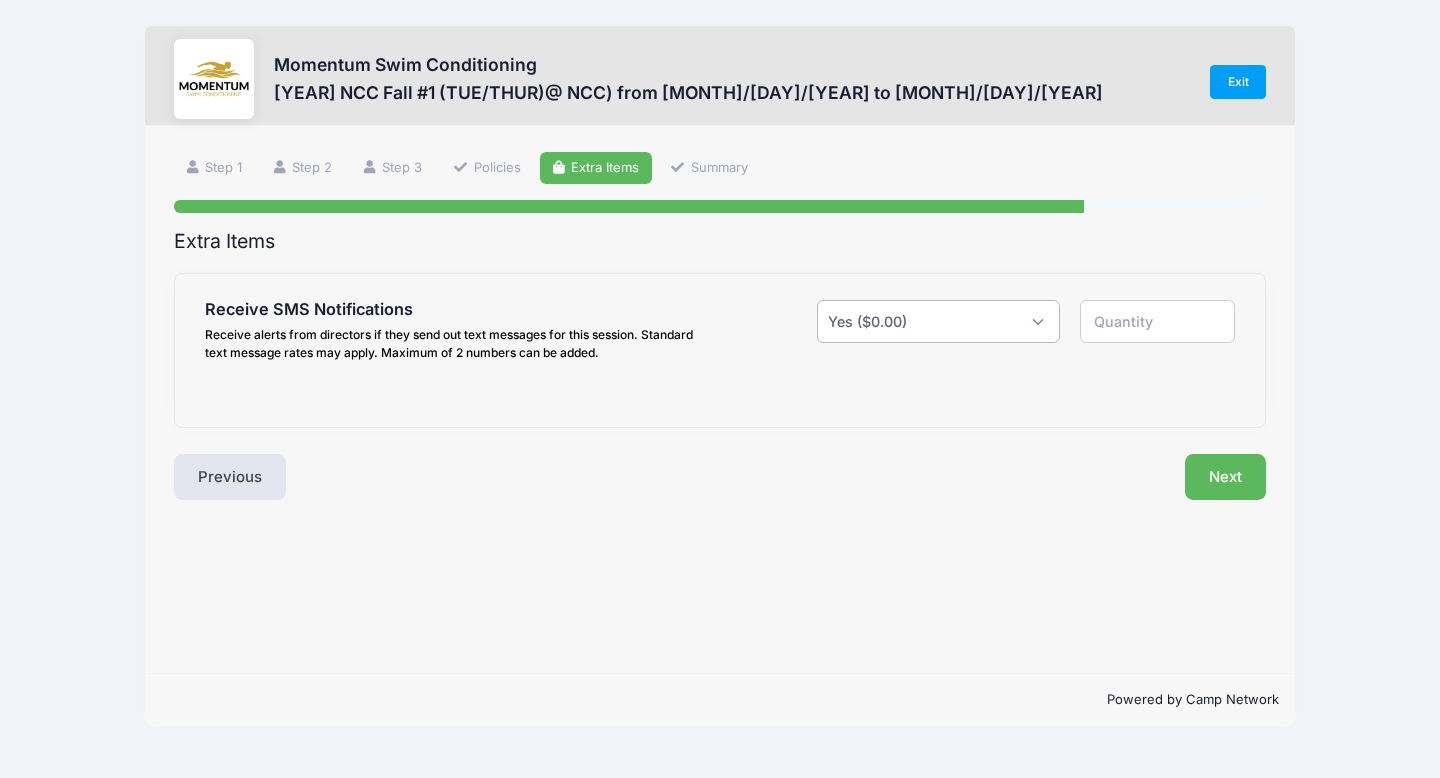 type on "1" 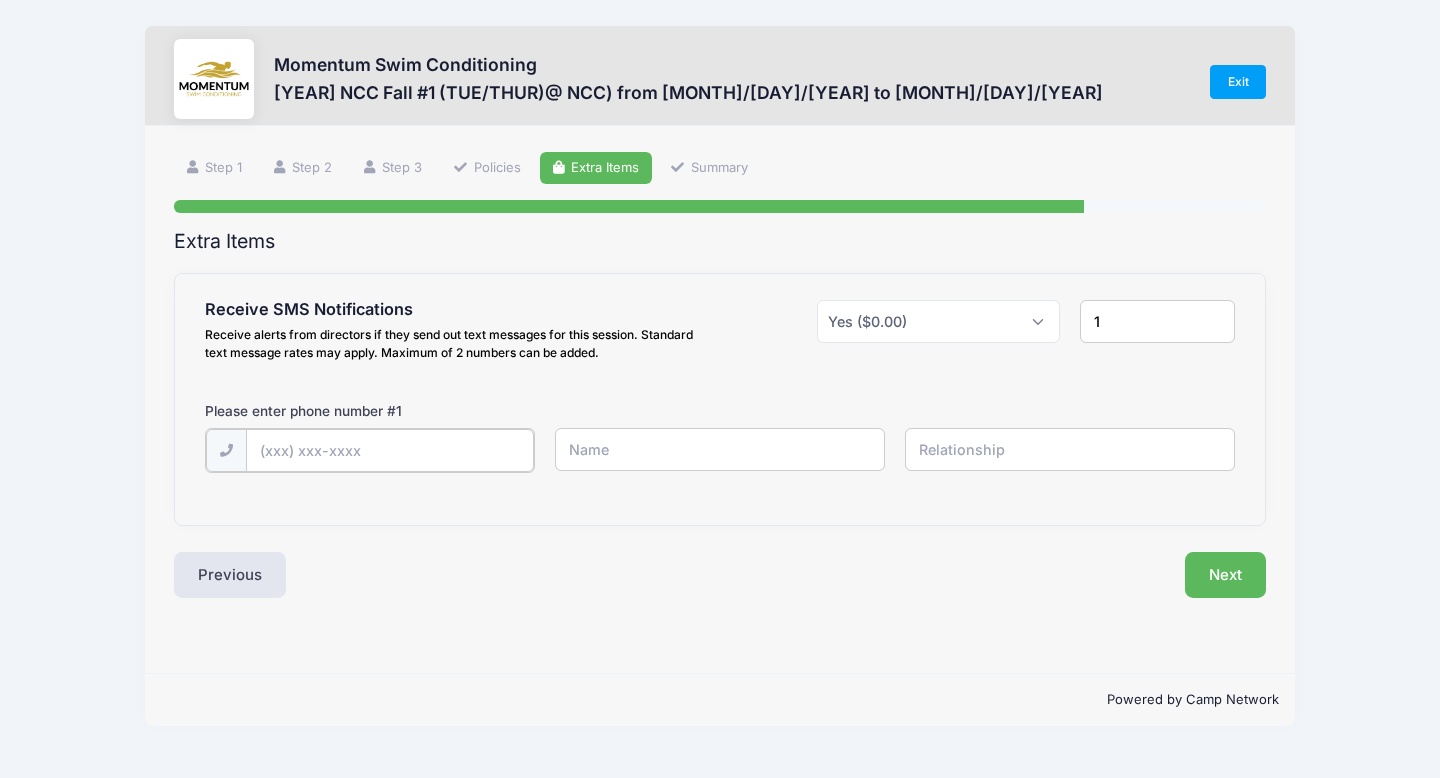 click at bounding box center (0, 0) 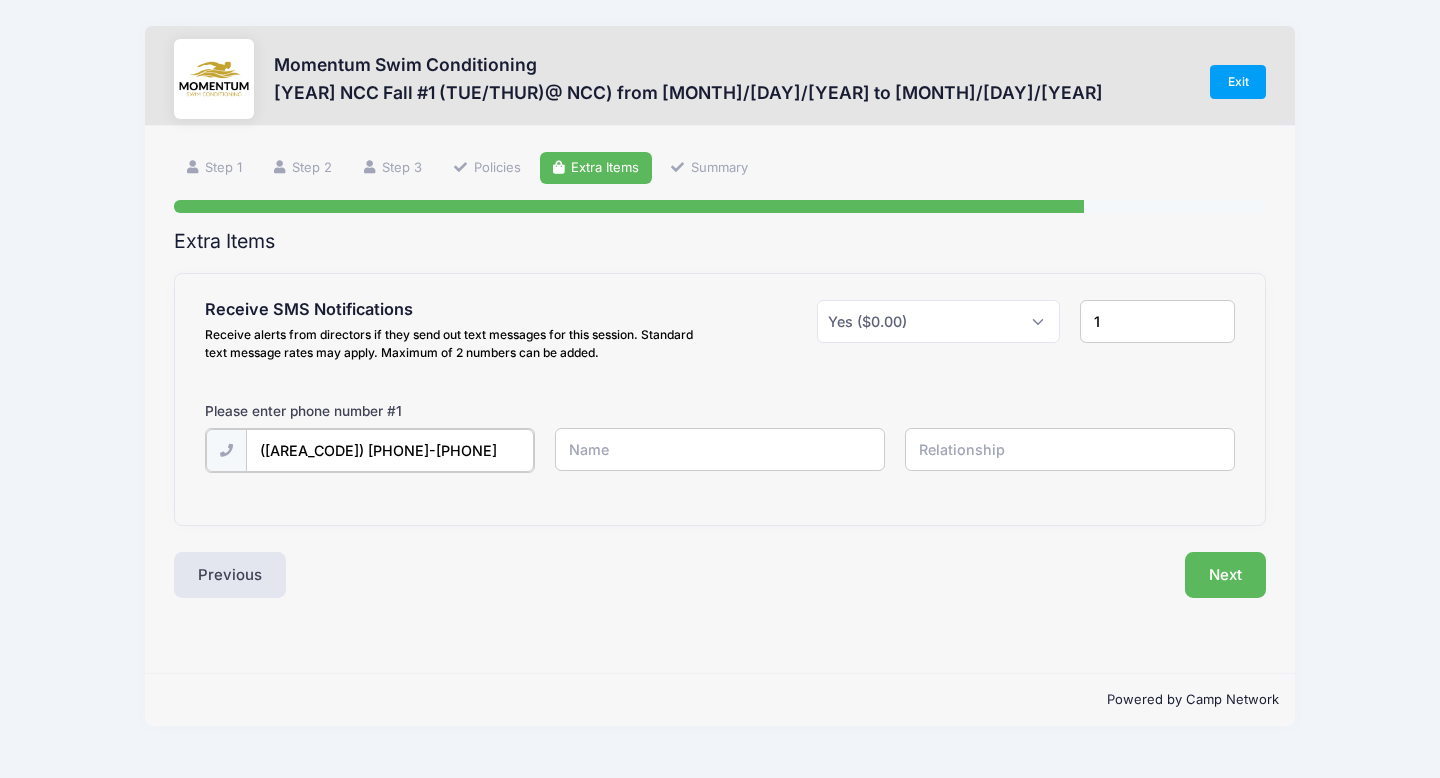 type on "([AREA_CODE]) [PHONE]-[PHONE]" 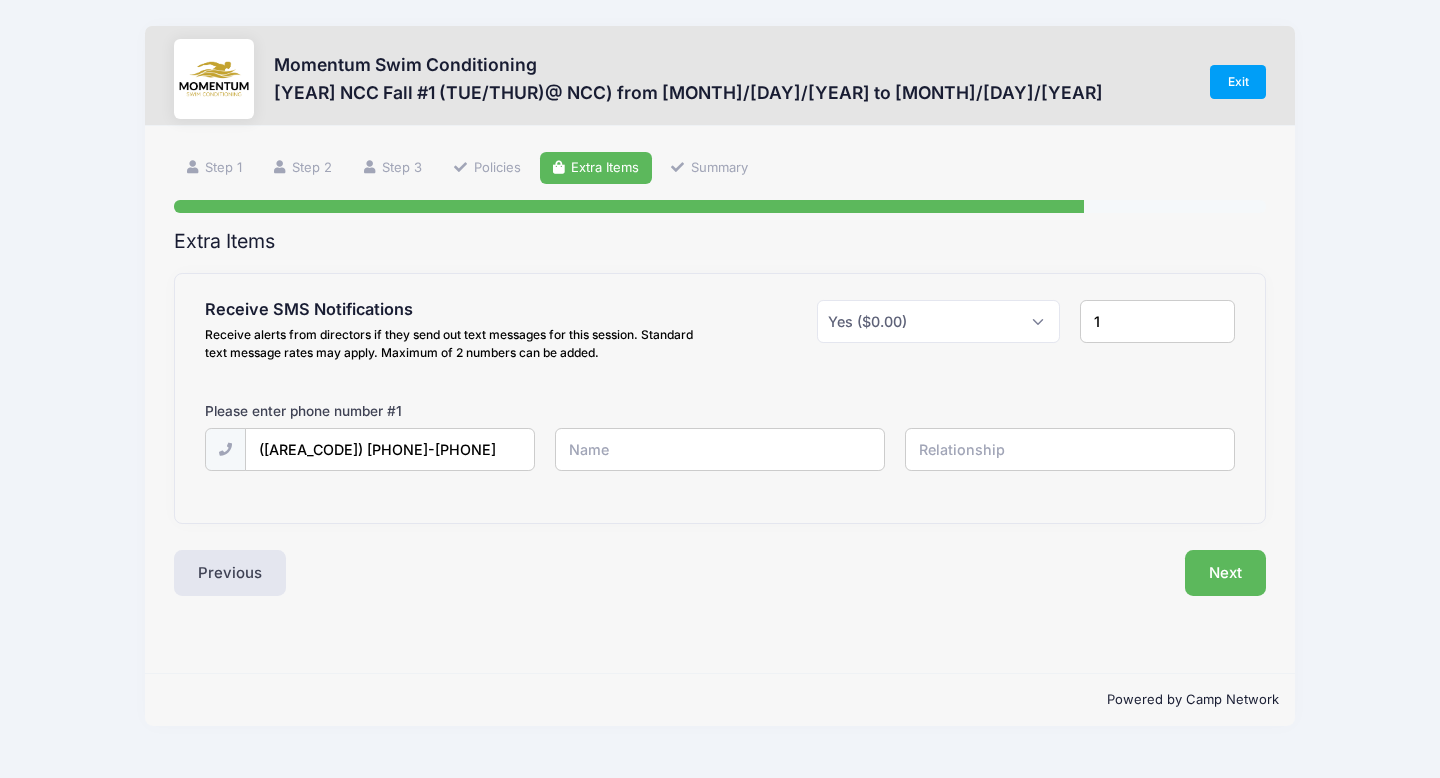 click at bounding box center (0, 0) 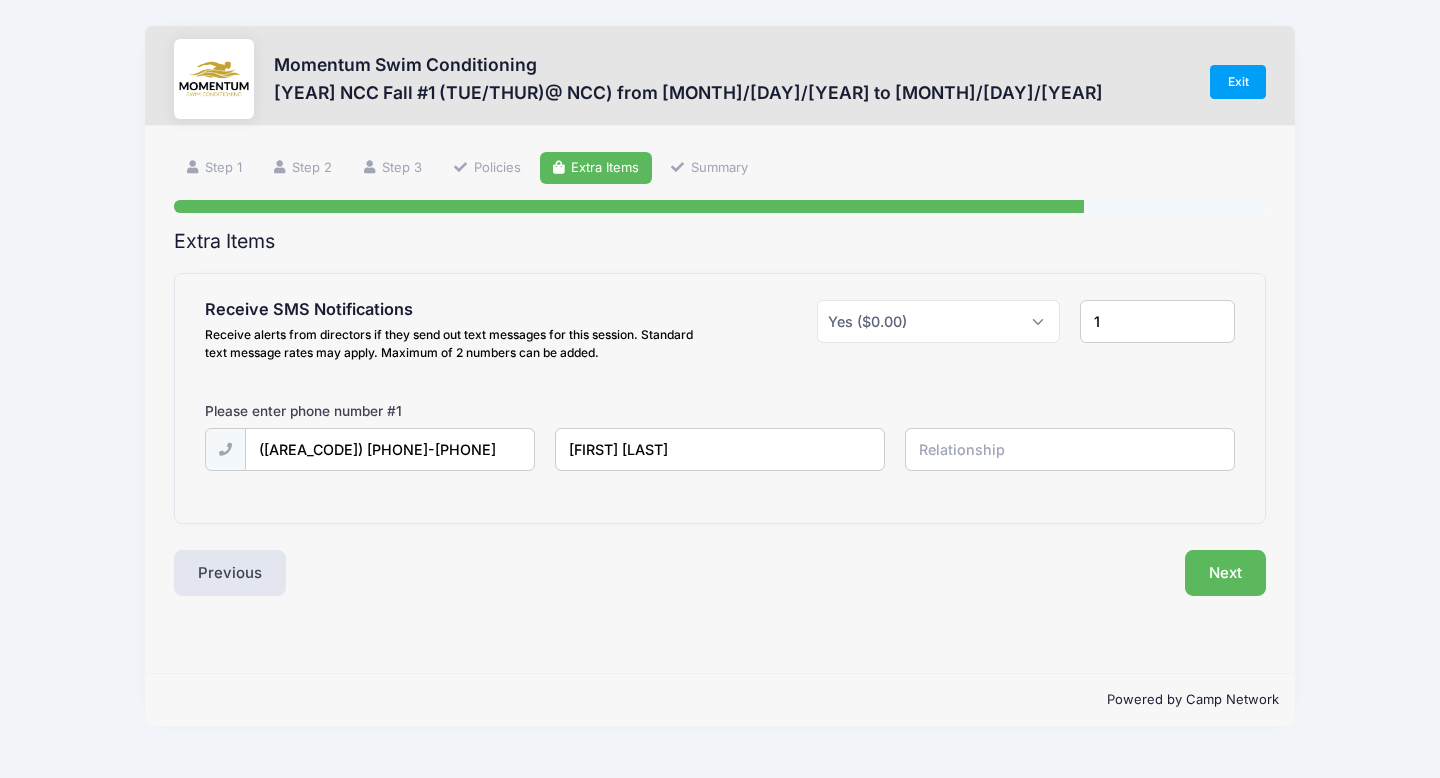 type on "[FIRST] [LAST]" 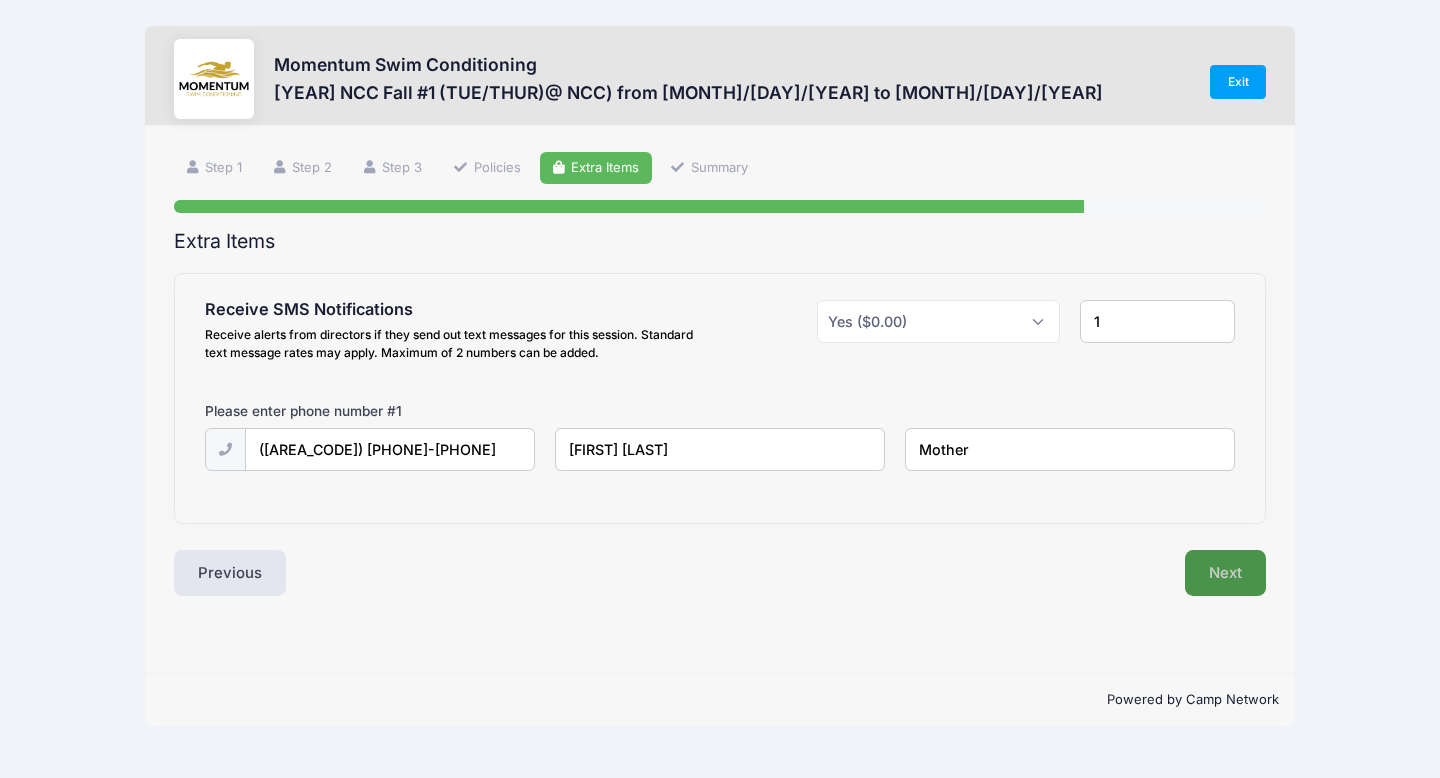 type on "Mother" 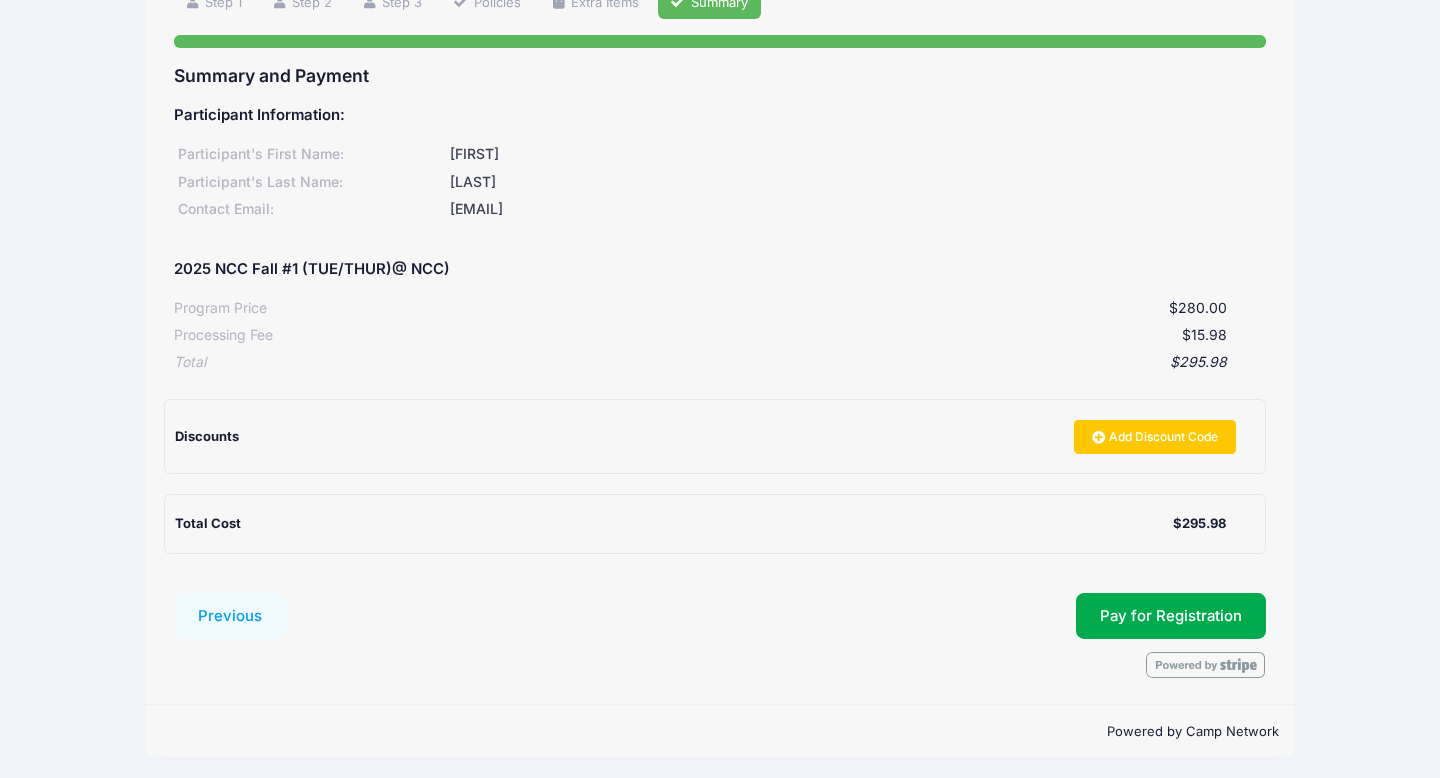 scroll, scrollTop: 170, scrollLeft: 0, axis: vertical 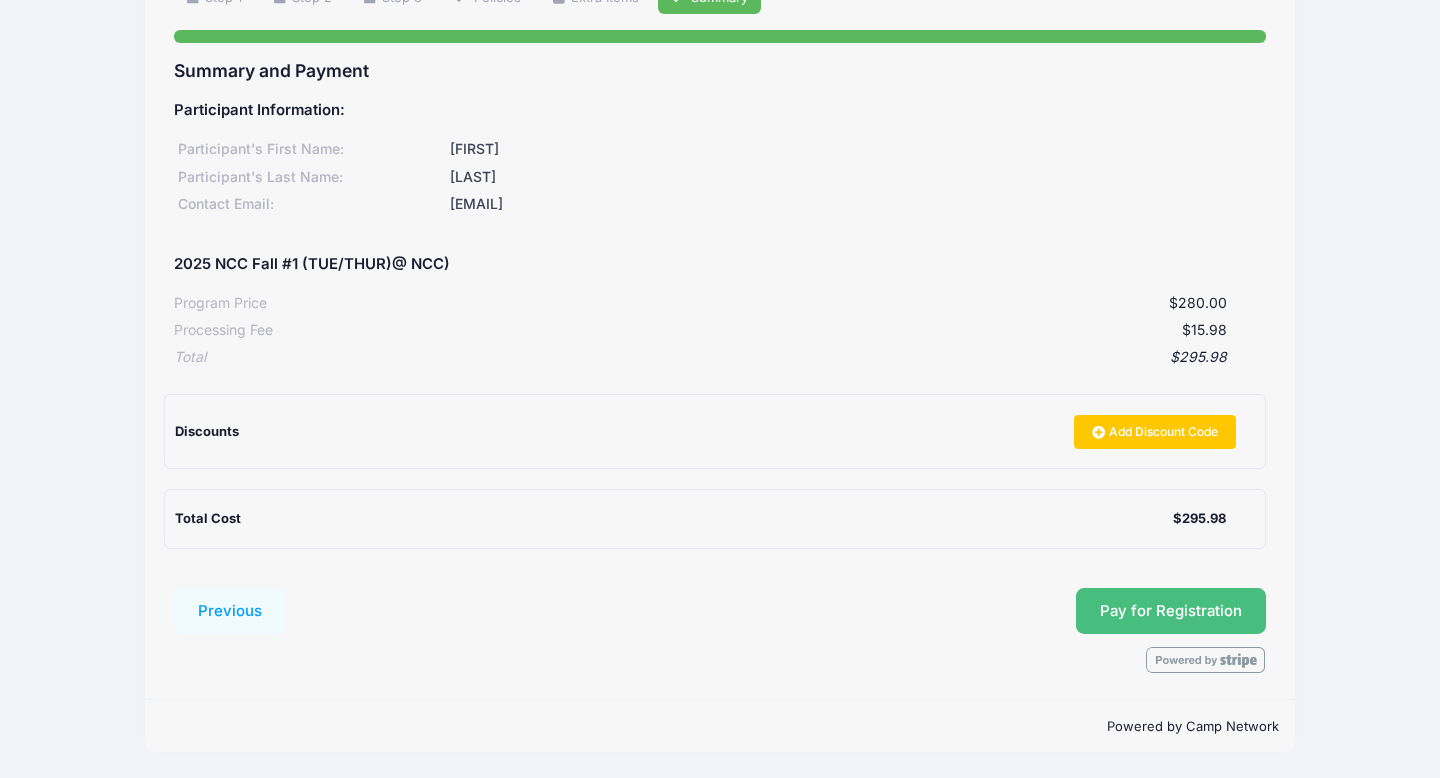 click on "Pay for Registration" at bounding box center [1171, 611] 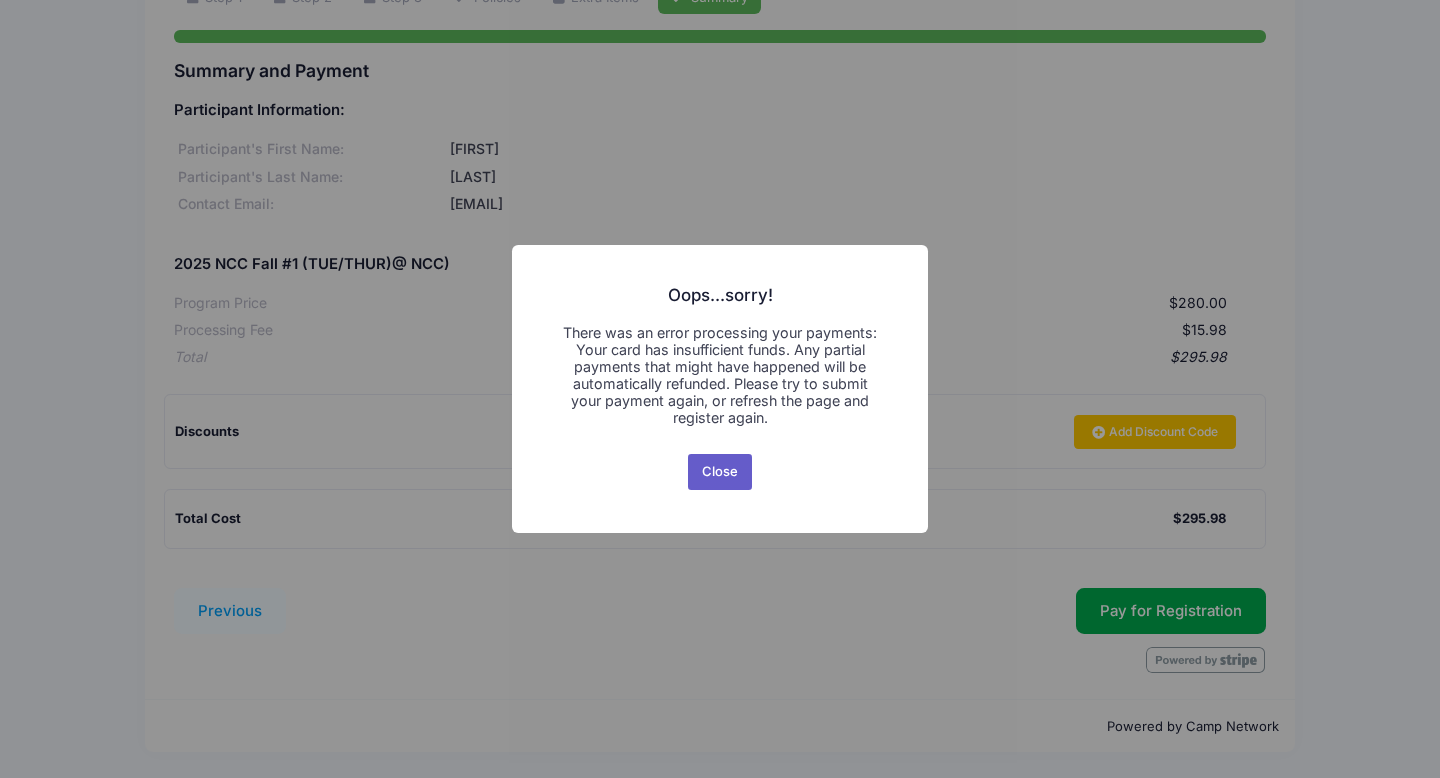 click on "Close" at bounding box center (720, 472) 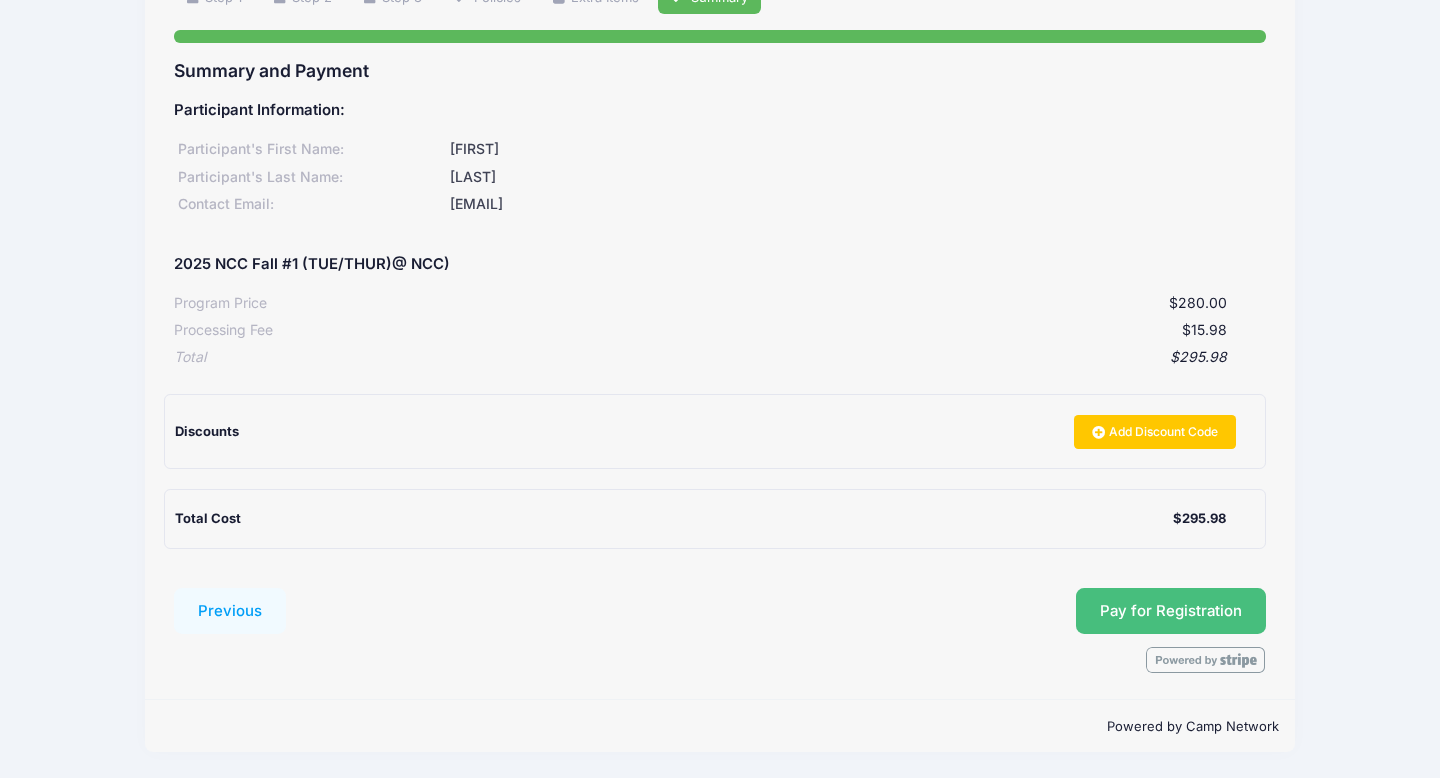 click on "Pay for Registration" at bounding box center (1171, 611) 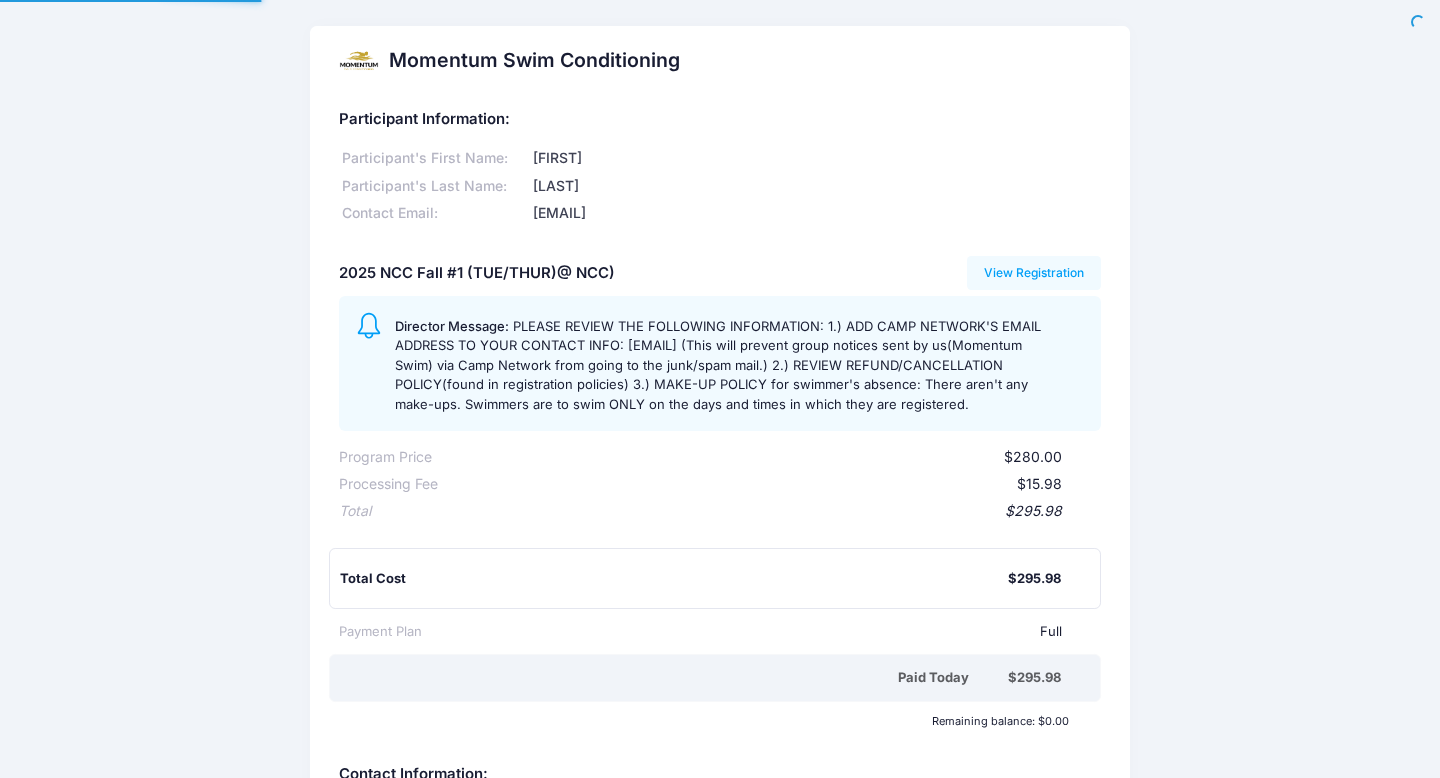 scroll, scrollTop: 0, scrollLeft: 0, axis: both 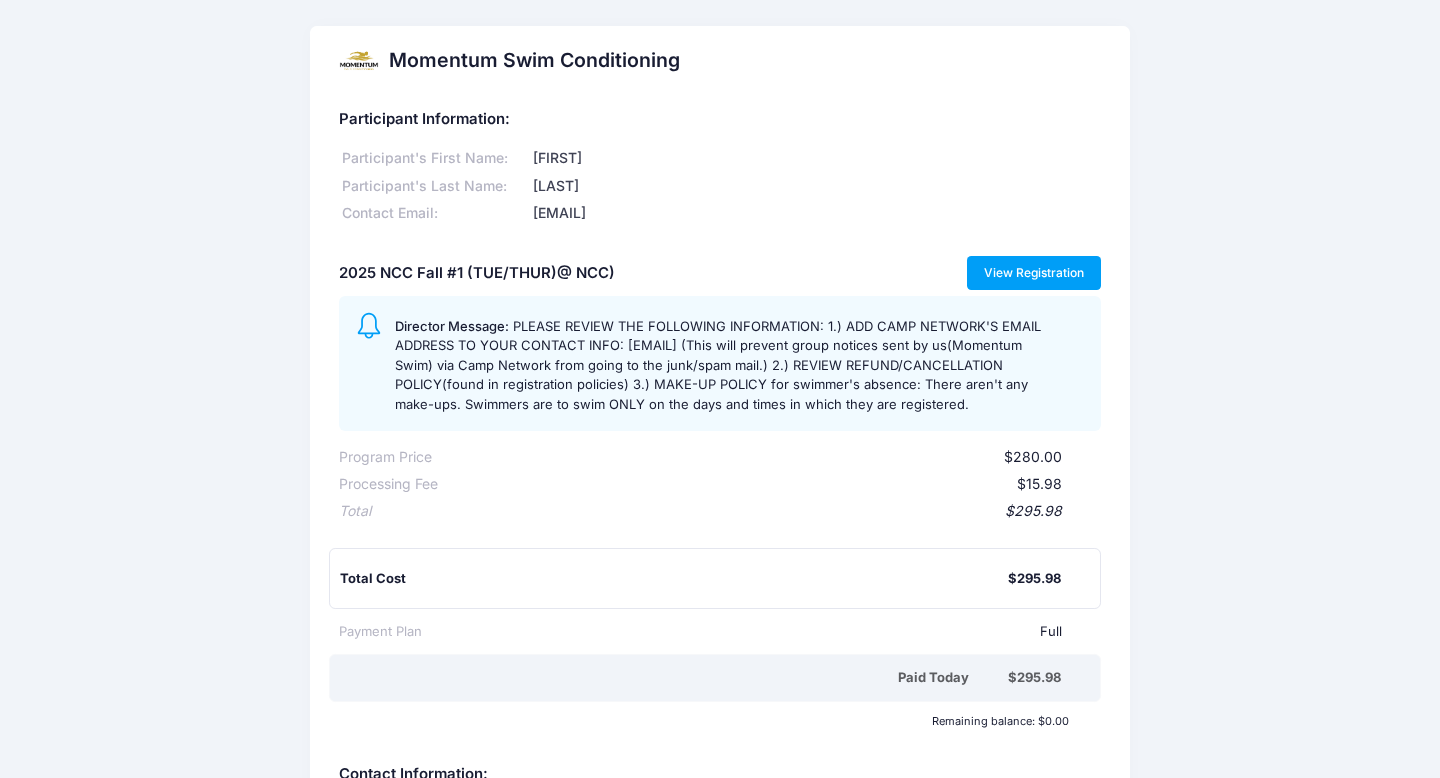 click on "View Registration" at bounding box center (1034, 273) 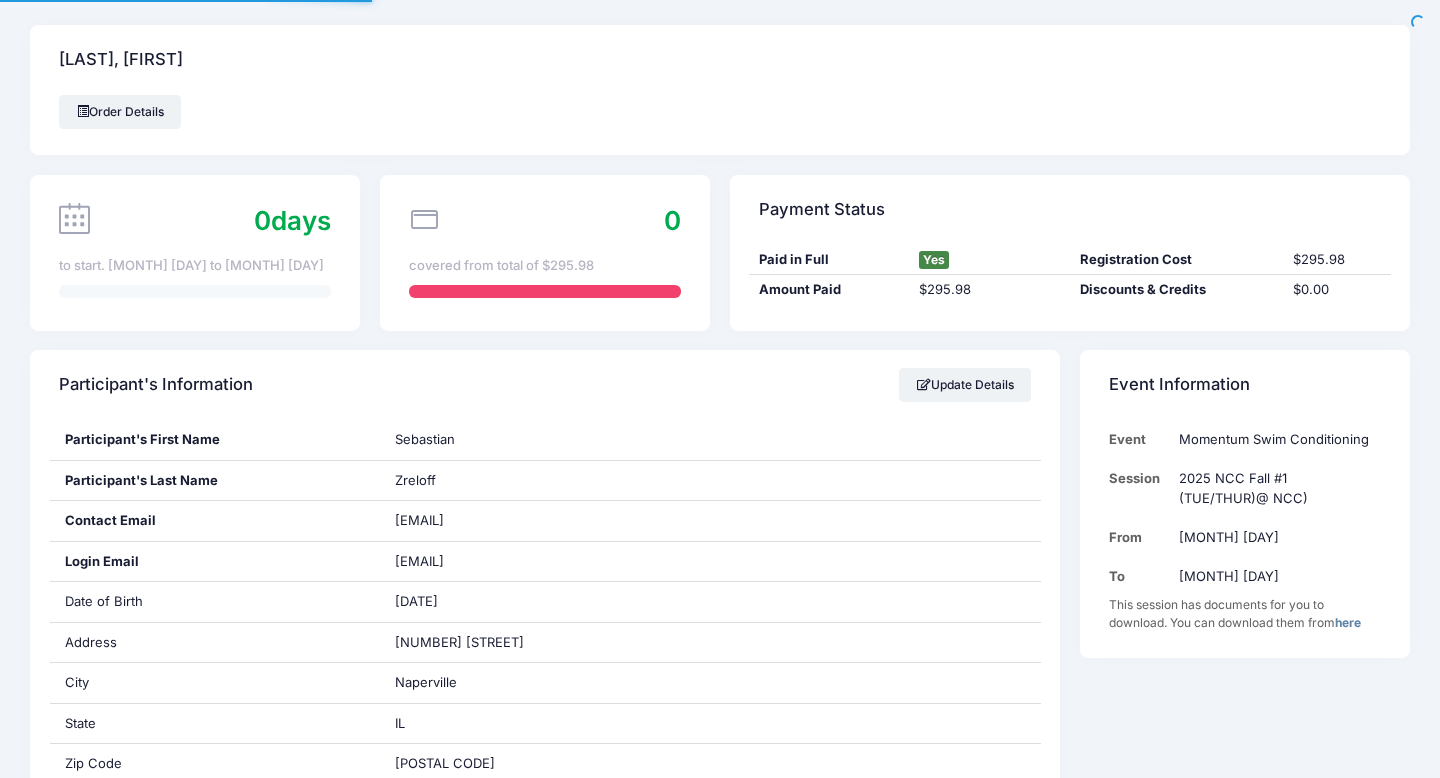 scroll, scrollTop: 0, scrollLeft: 0, axis: both 